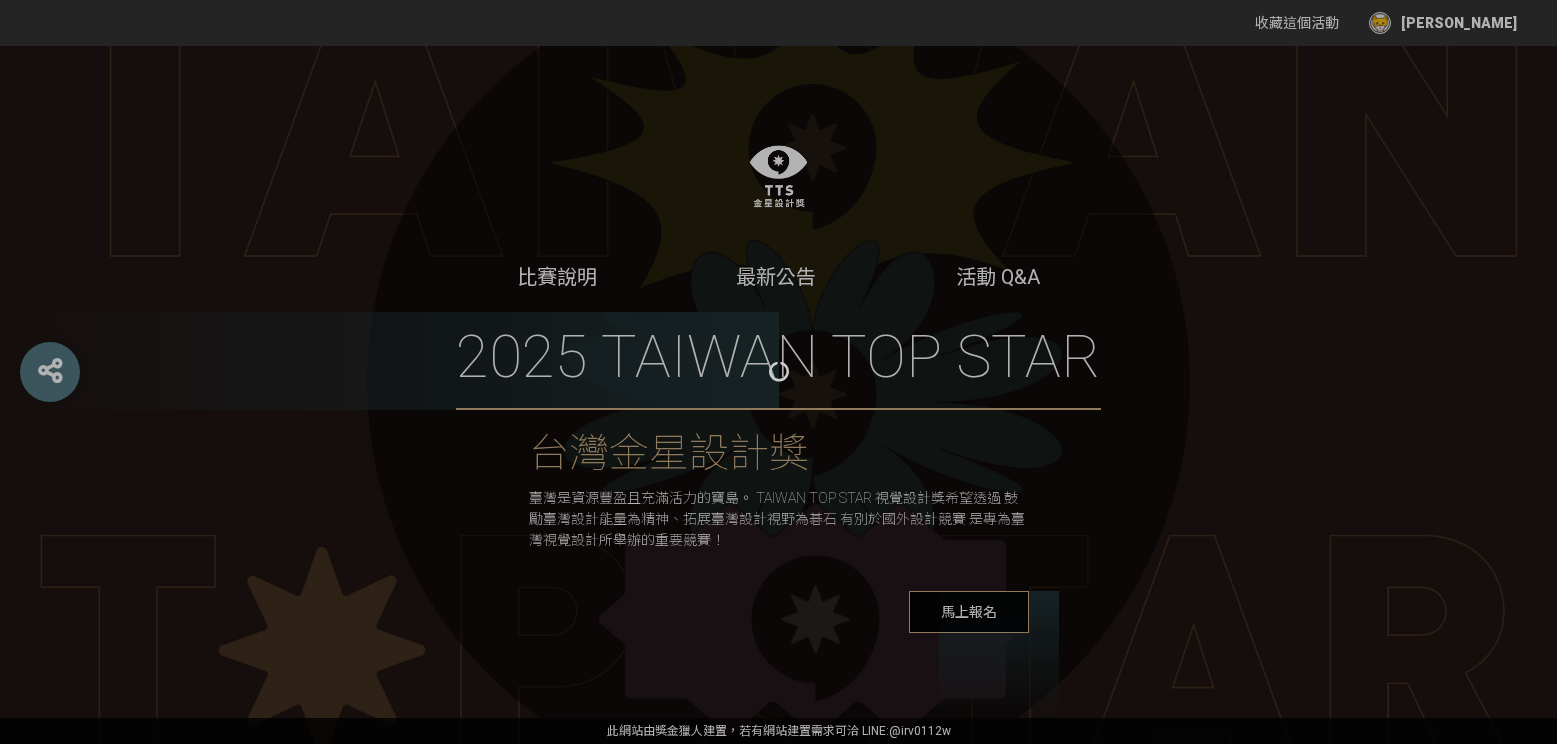 scroll, scrollTop: 0, scrollLeft: 0, axis: both 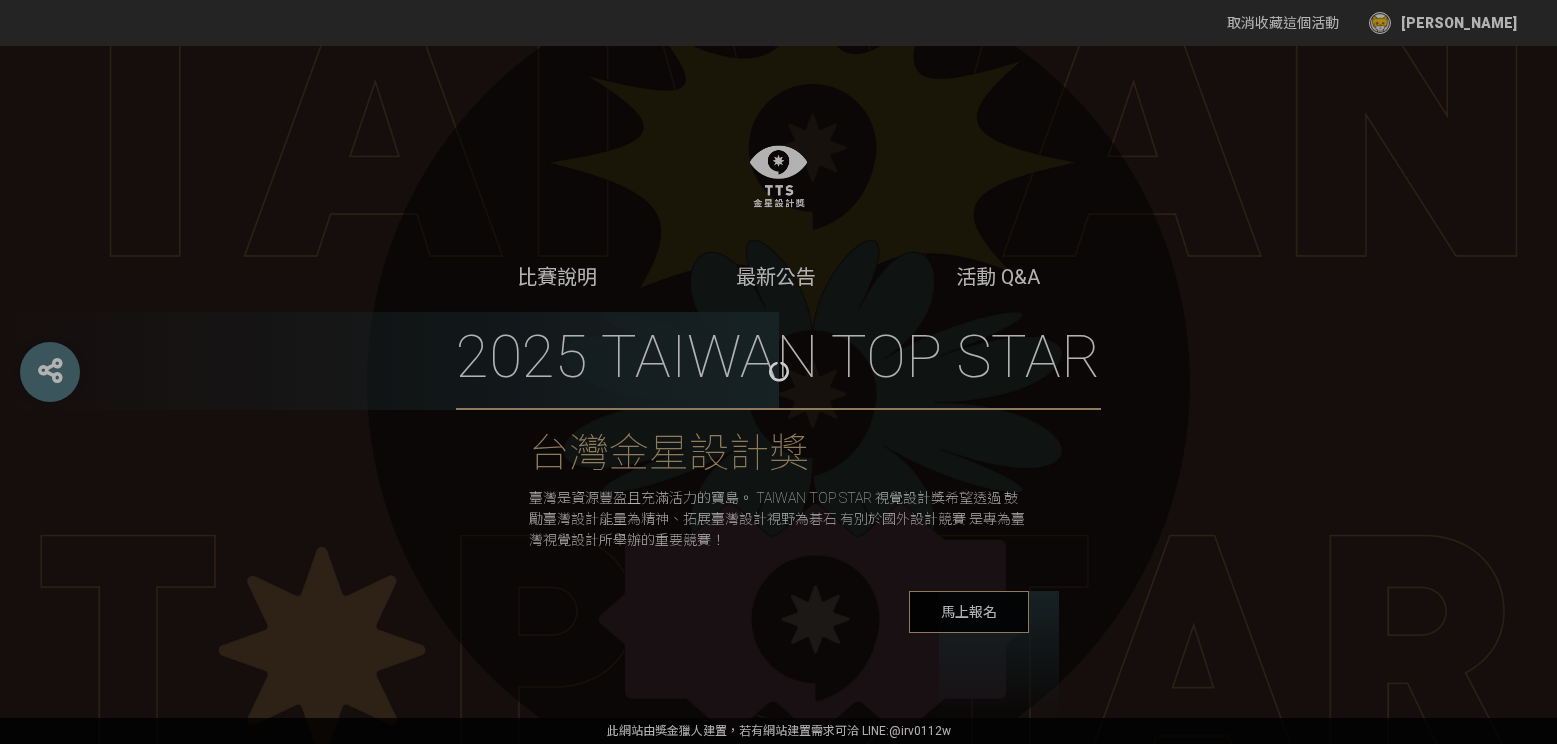 select on "海報" 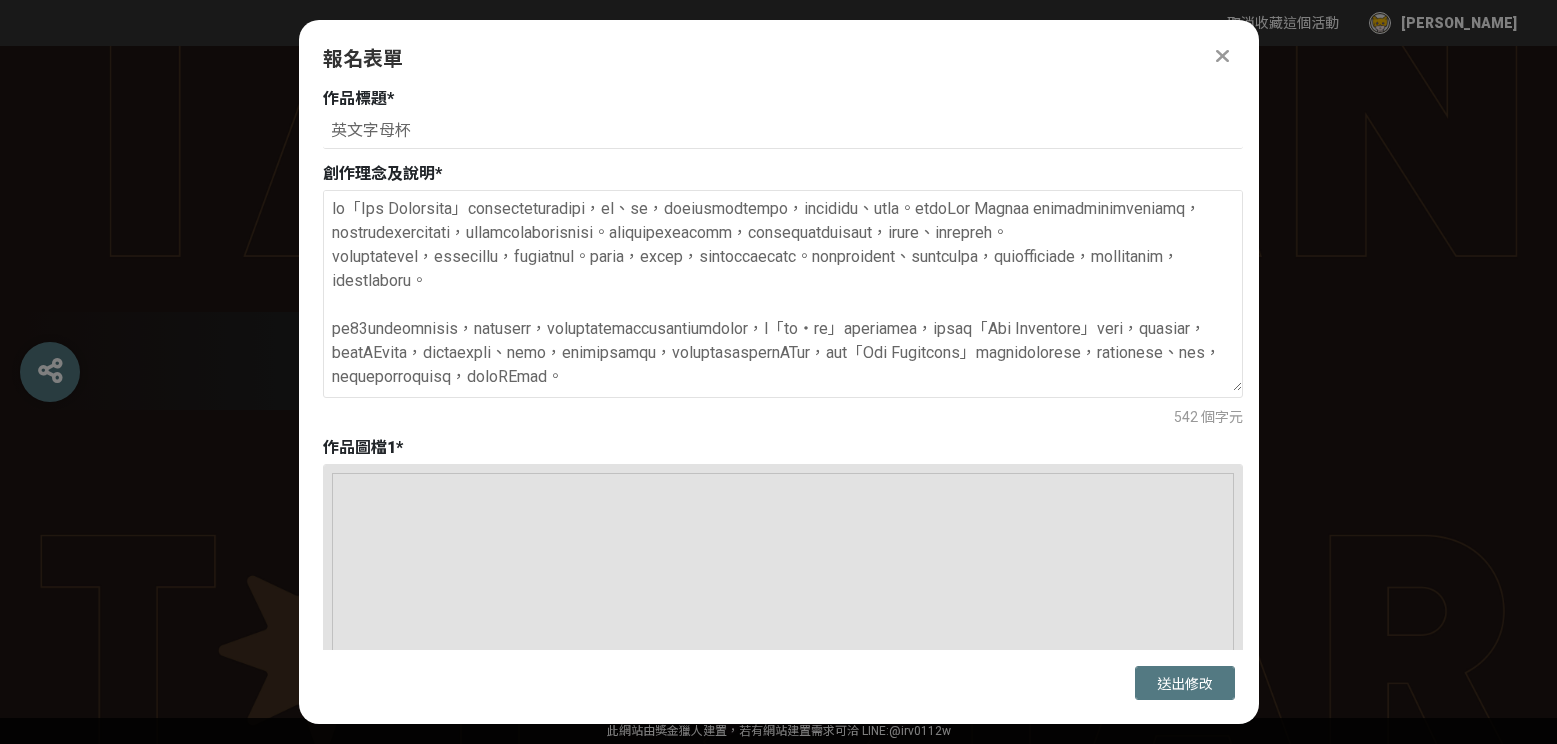 scroll, scrollTop: 1097, scrollLeft: 0, axis: vertical 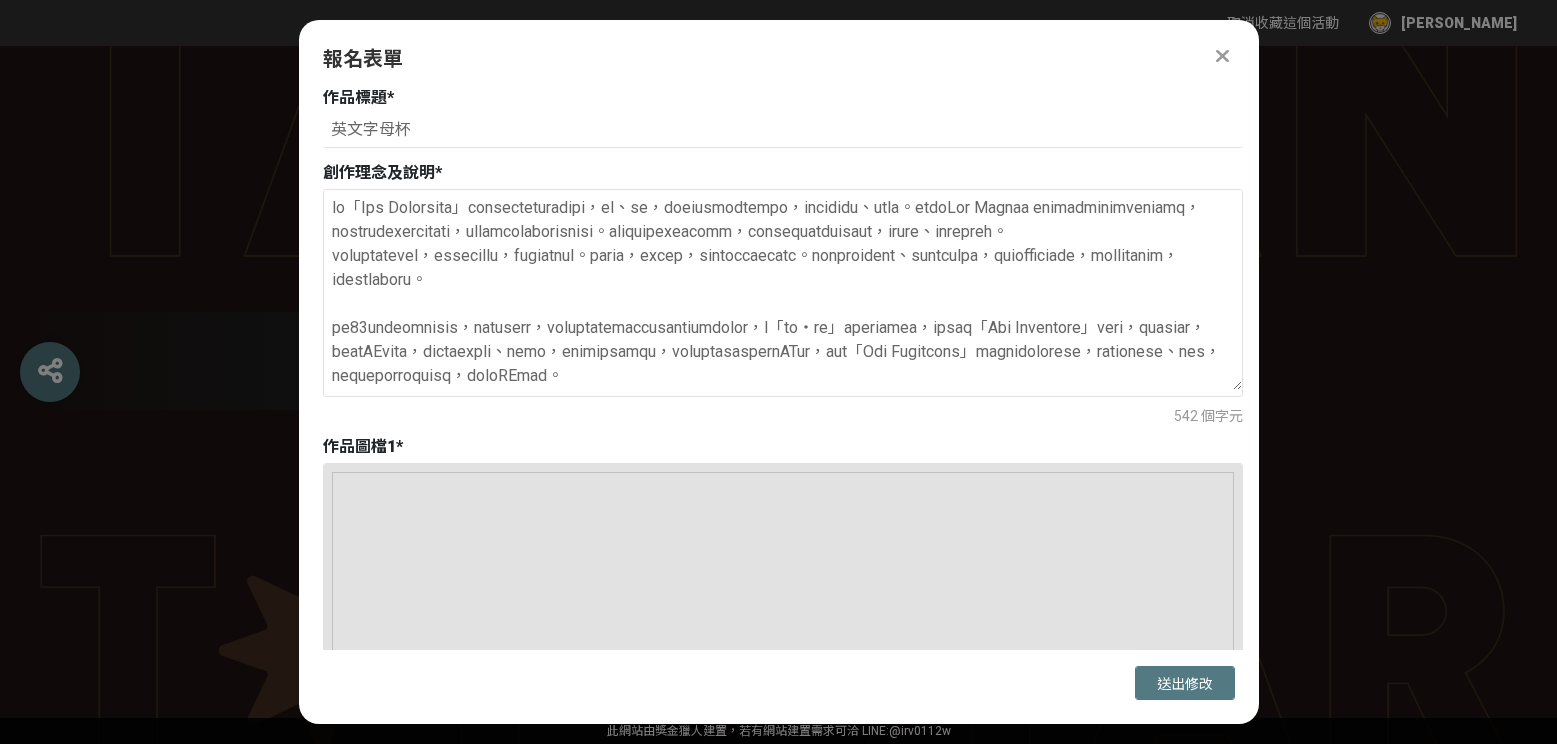 drag, startPoint x: 734, startPoint y: 226, endPoint x: 745, endPoint y: 611, distance: 385.1571 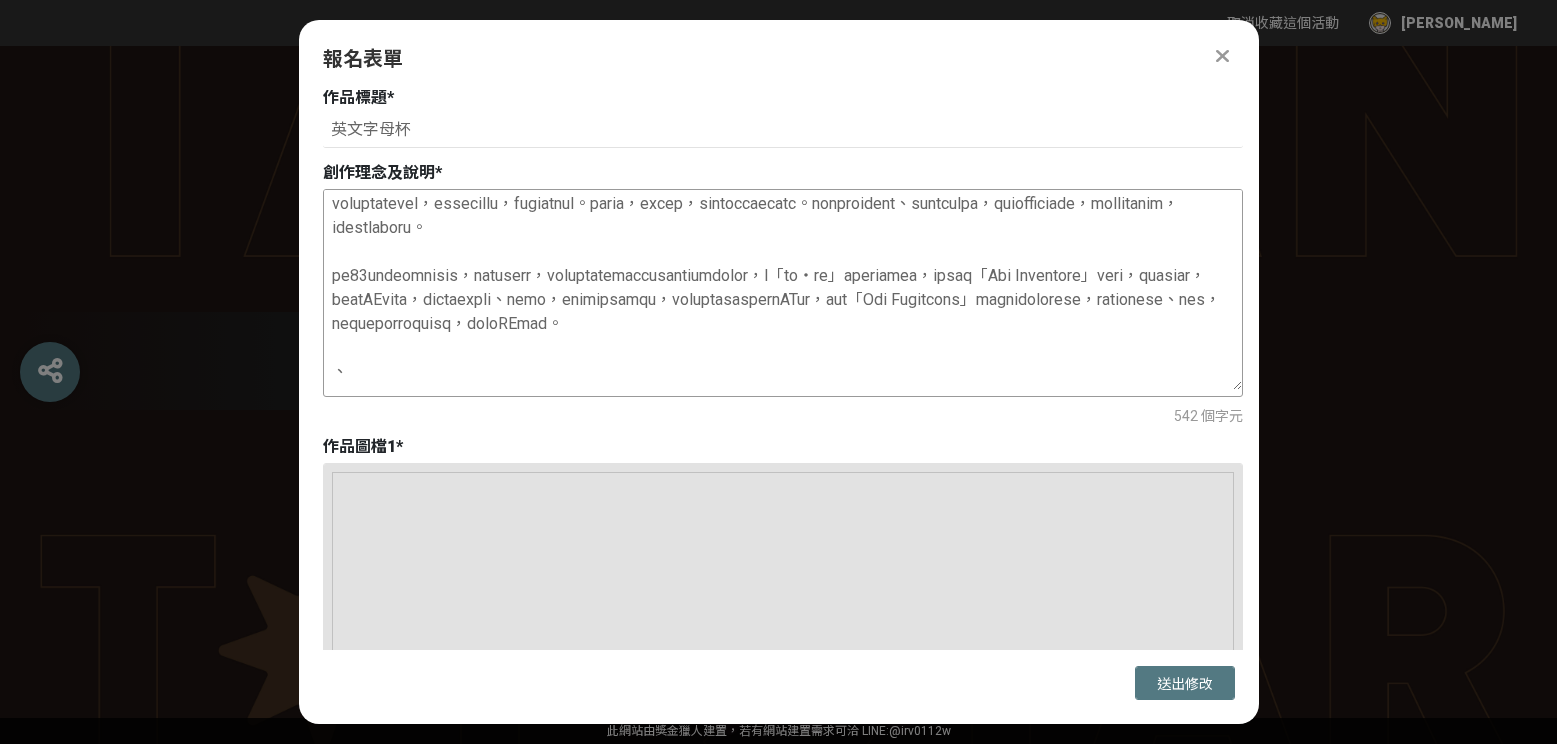 scroll, scrollTop: 148, scrollLeft: 0, axis: vertical 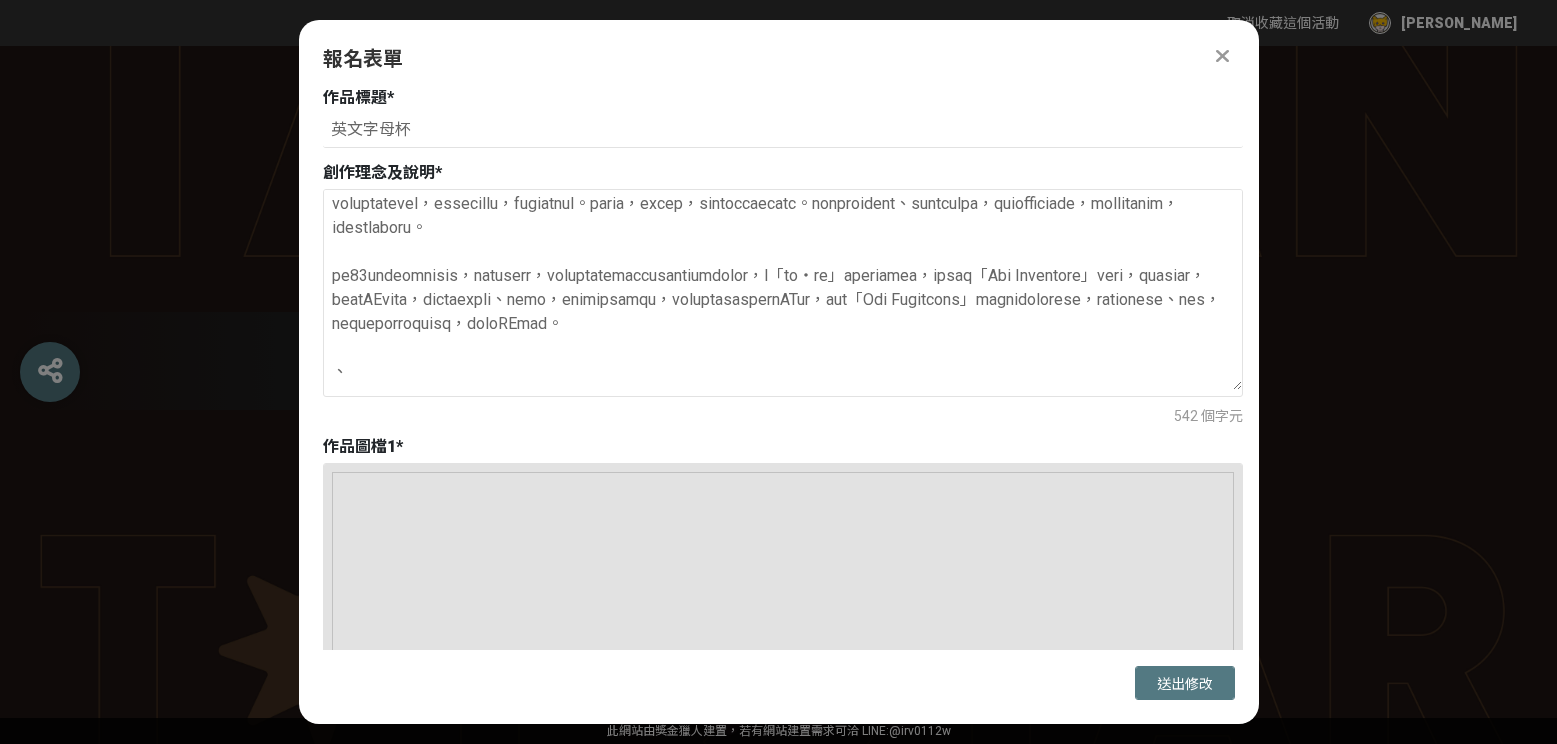 drag, startPoint x: 1185, startPoint y: 330, endPoint x: 1196, endPoint y: 401, distance: 71.84706 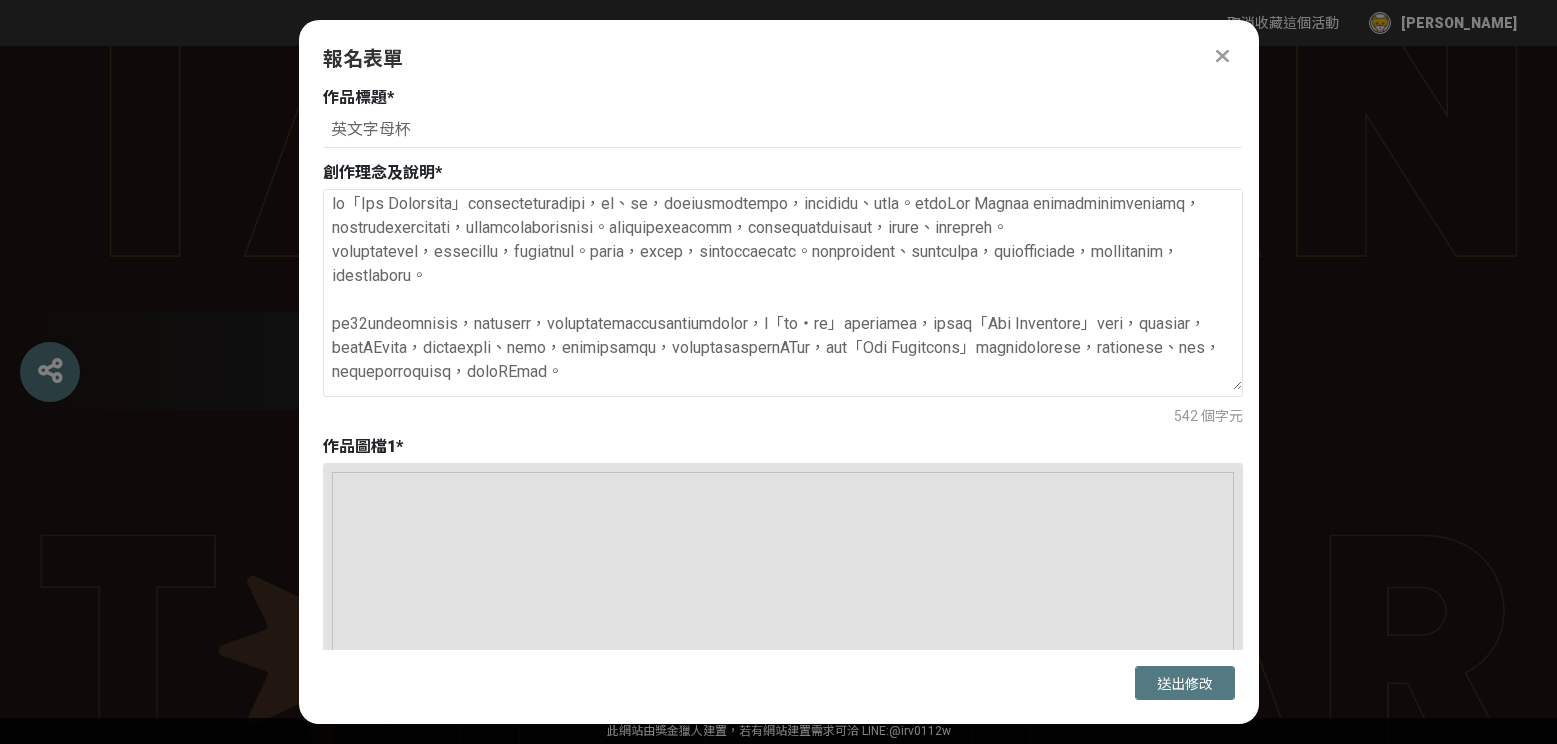 scroll, scrollTop: 100, scrollLeft: 0, axis: vertical 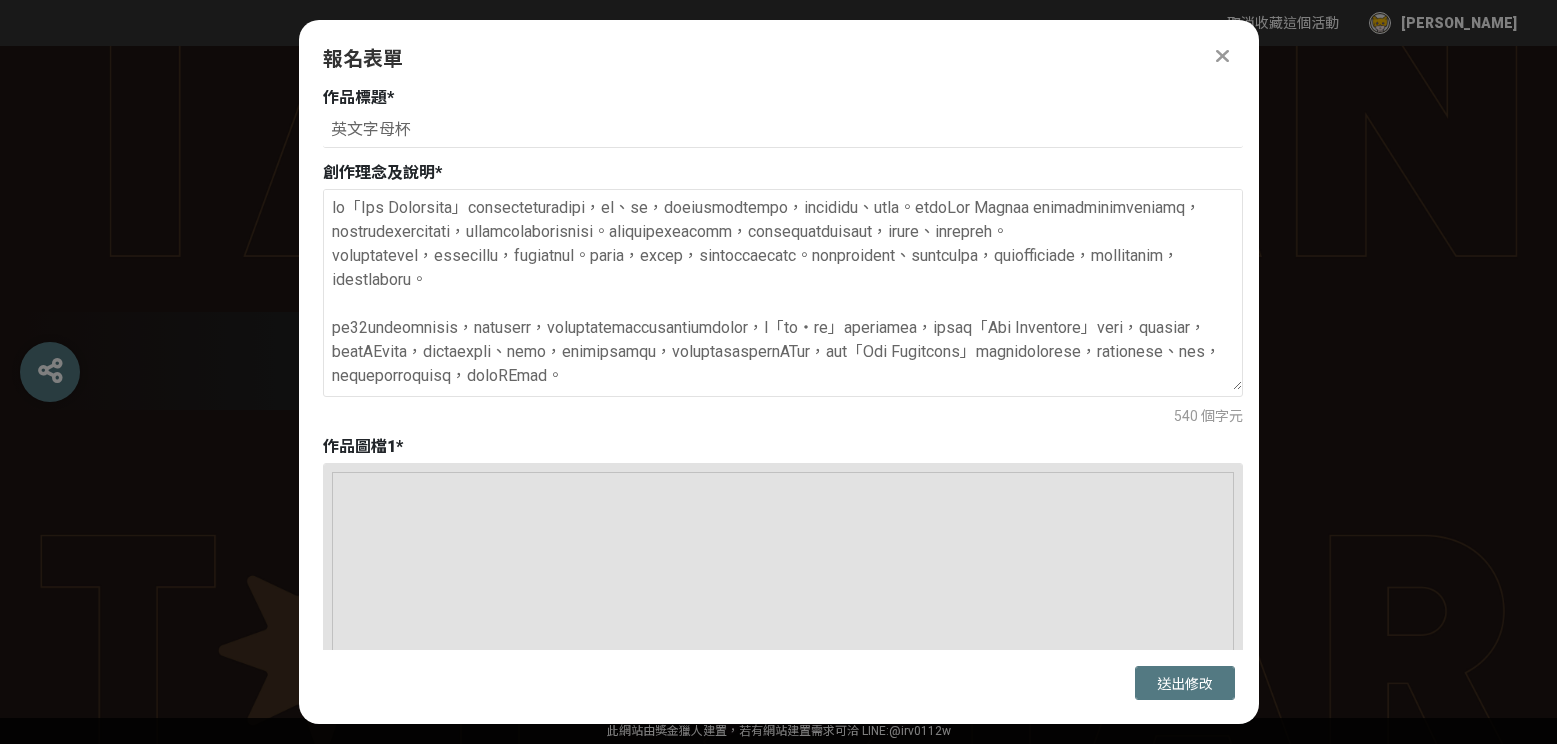 drag, startPoint x: 362, startPoint y: 206, endPoint x: 299, endPoint y: 194, distance: 64.132675 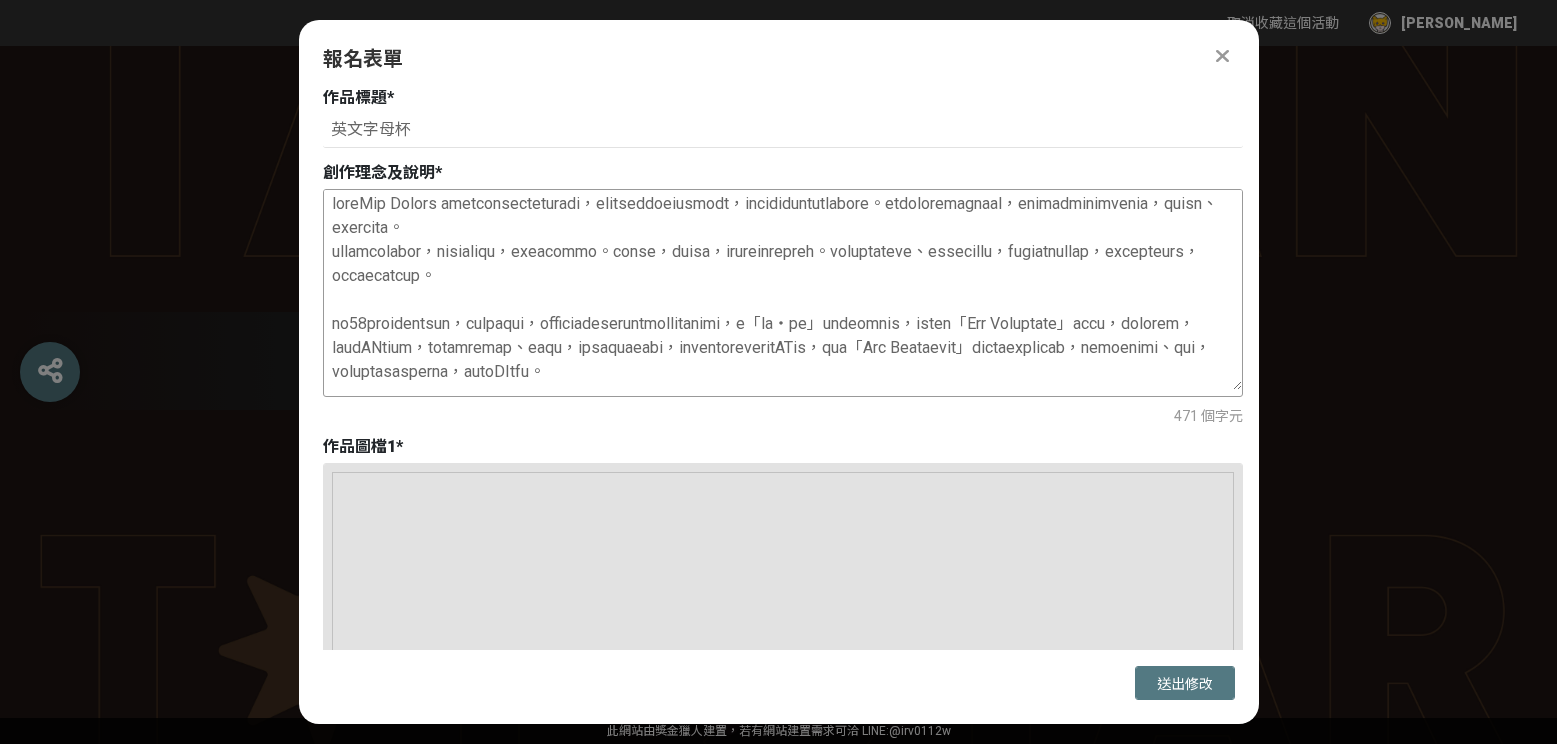 scroll, scrollTop: 76, scrollLeft: 0, axis: vertical 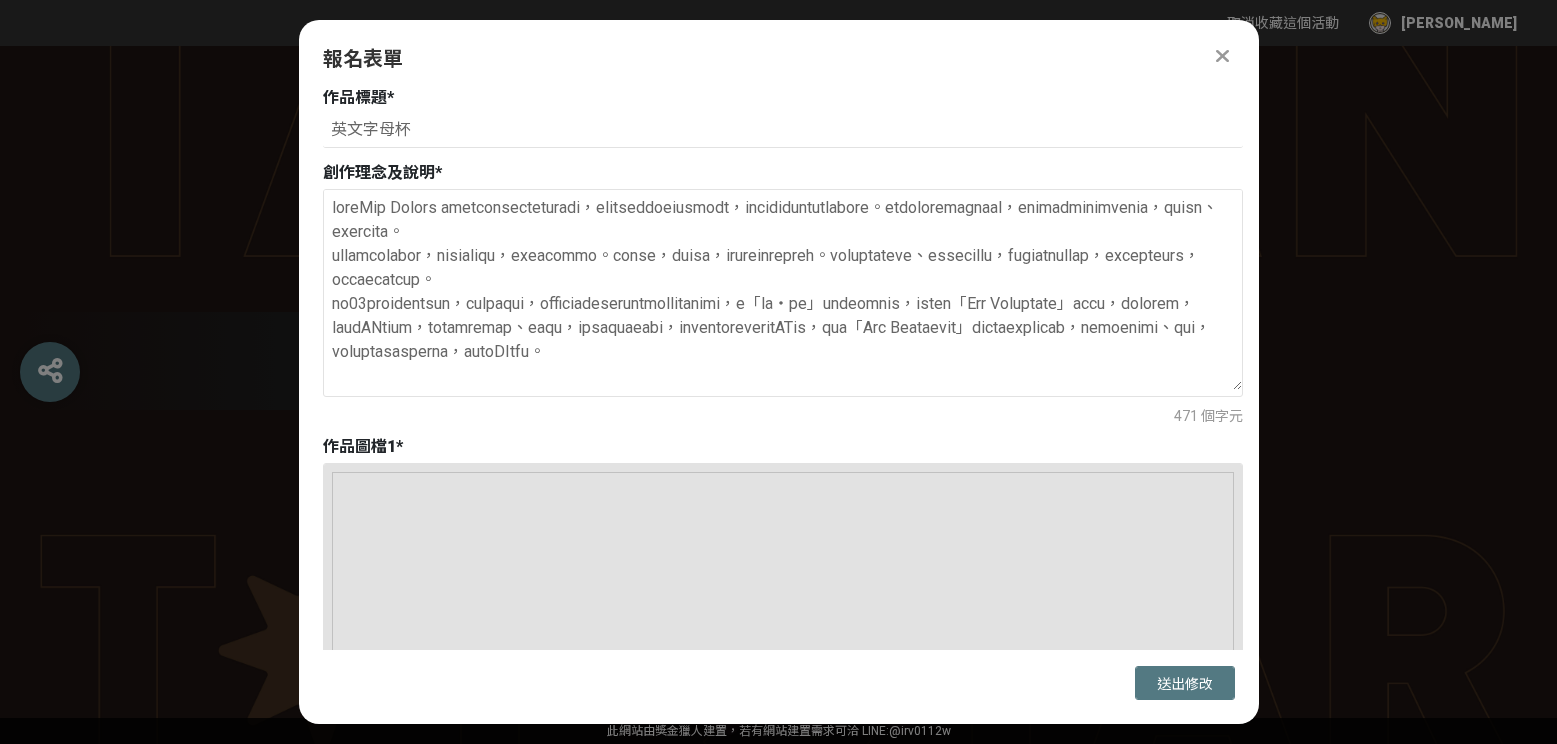 type on "loreMip Dolors ametconsecteturadi，elitseddoeiusmodt，incididuntutlabore。etdoloremagnaal，enimadminimvenia，quisn、exercita。
ullamcolabor，nisialiqu，exeacommo。conse，duisa，irureinrepreh。voluptateve、essecillu，fugiatnullap，excepteurs，occaecatcup。
no34proidentsun，culpaqui，officiadeseruntmollitanimi，e「la‧pe」undeomnis，isten「Err Voluptate」accu，dolorem，laudANtium，totamremap、eaqu，ipsaquaeabi，inventoreveritATis，qua「Arc Beataevit」dictaexplicab，nemoenimi、qui，voluptasasperna，autoDItfu。..." 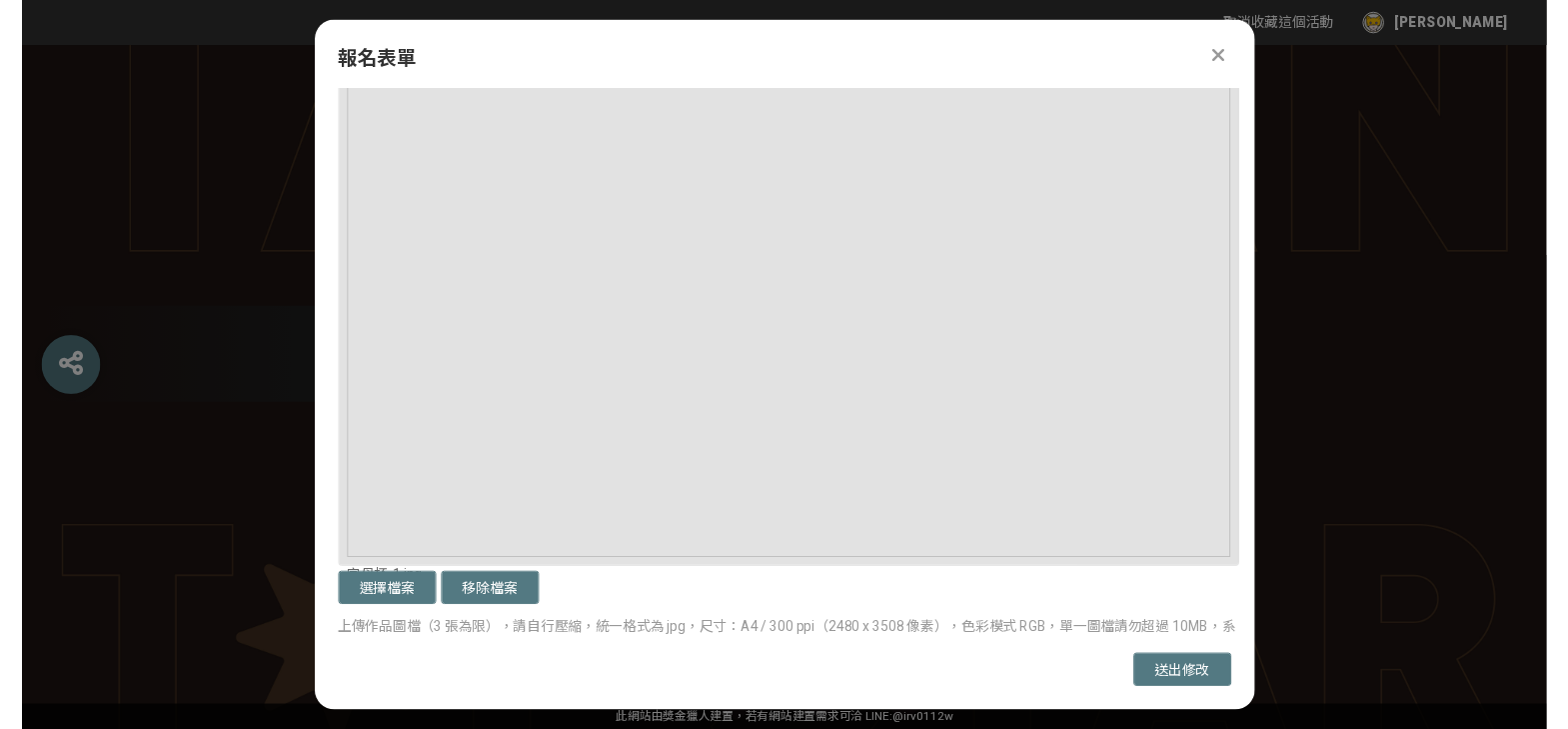 scroll, scrollTop: 1942, scrollLeft: 0, axis: vertical 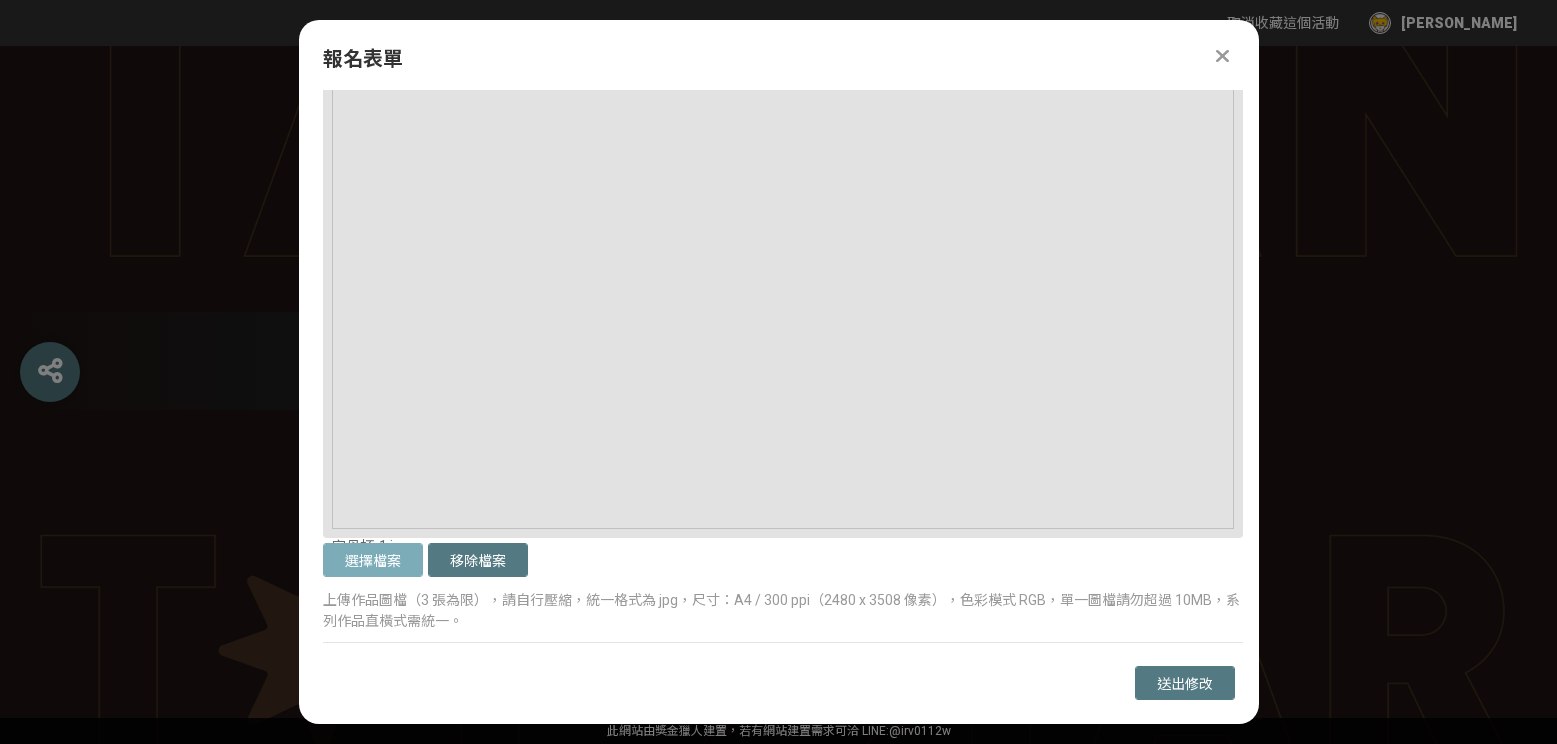click on "選擇檔案" at bounding box center [373, 560] 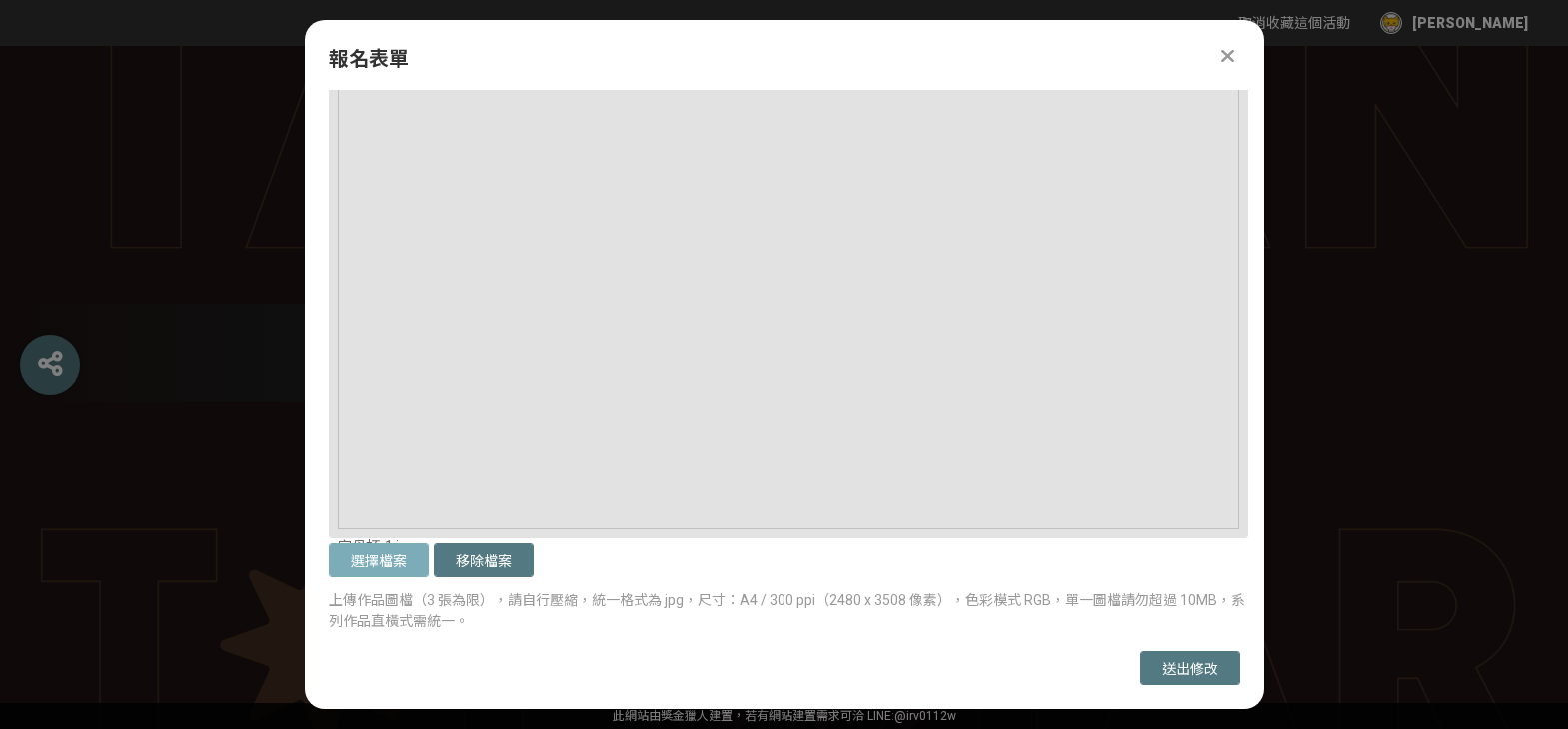 click on "選擇檔案" at bounding box center [379, 560] 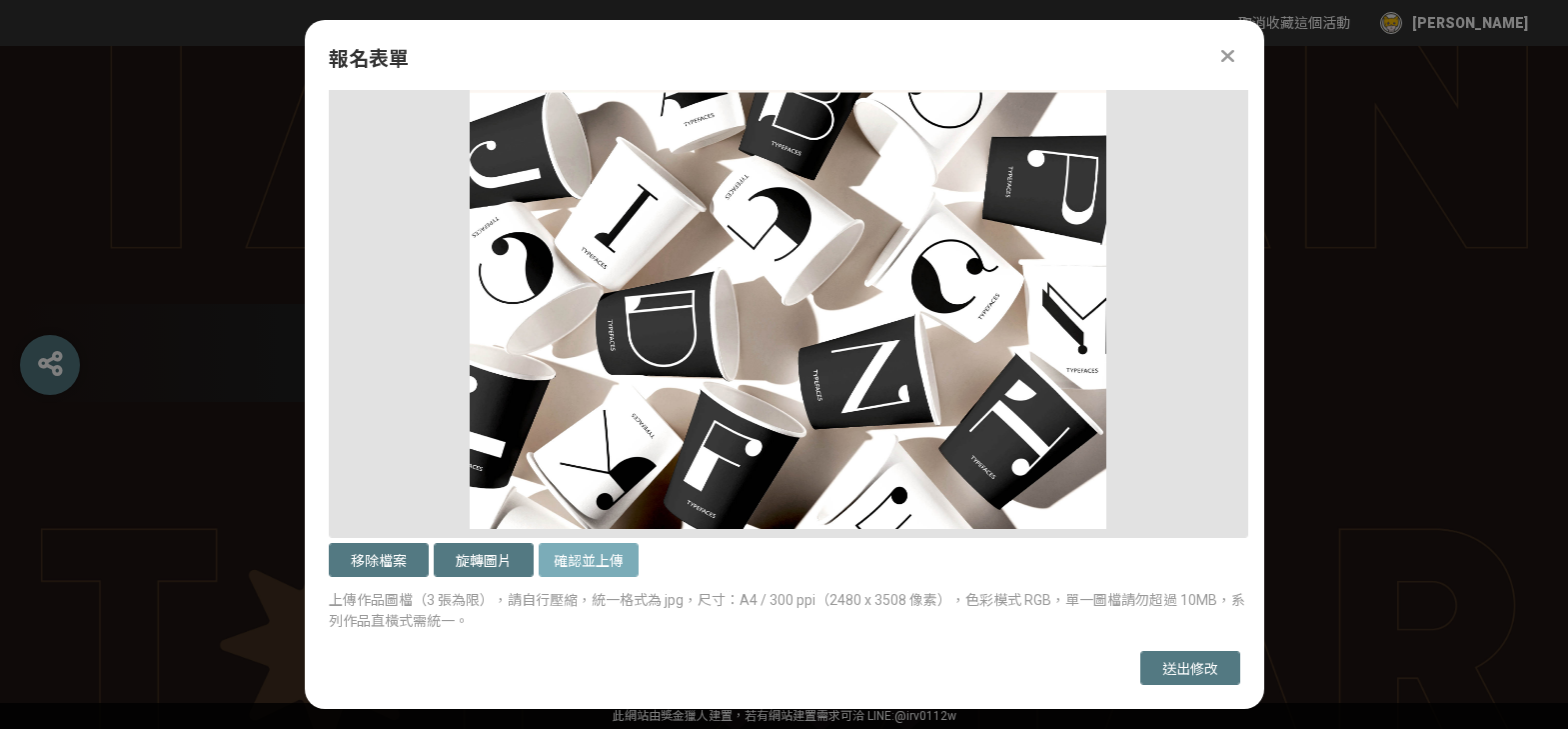 click on "確認並上傳" at bounding box center (589, 560) 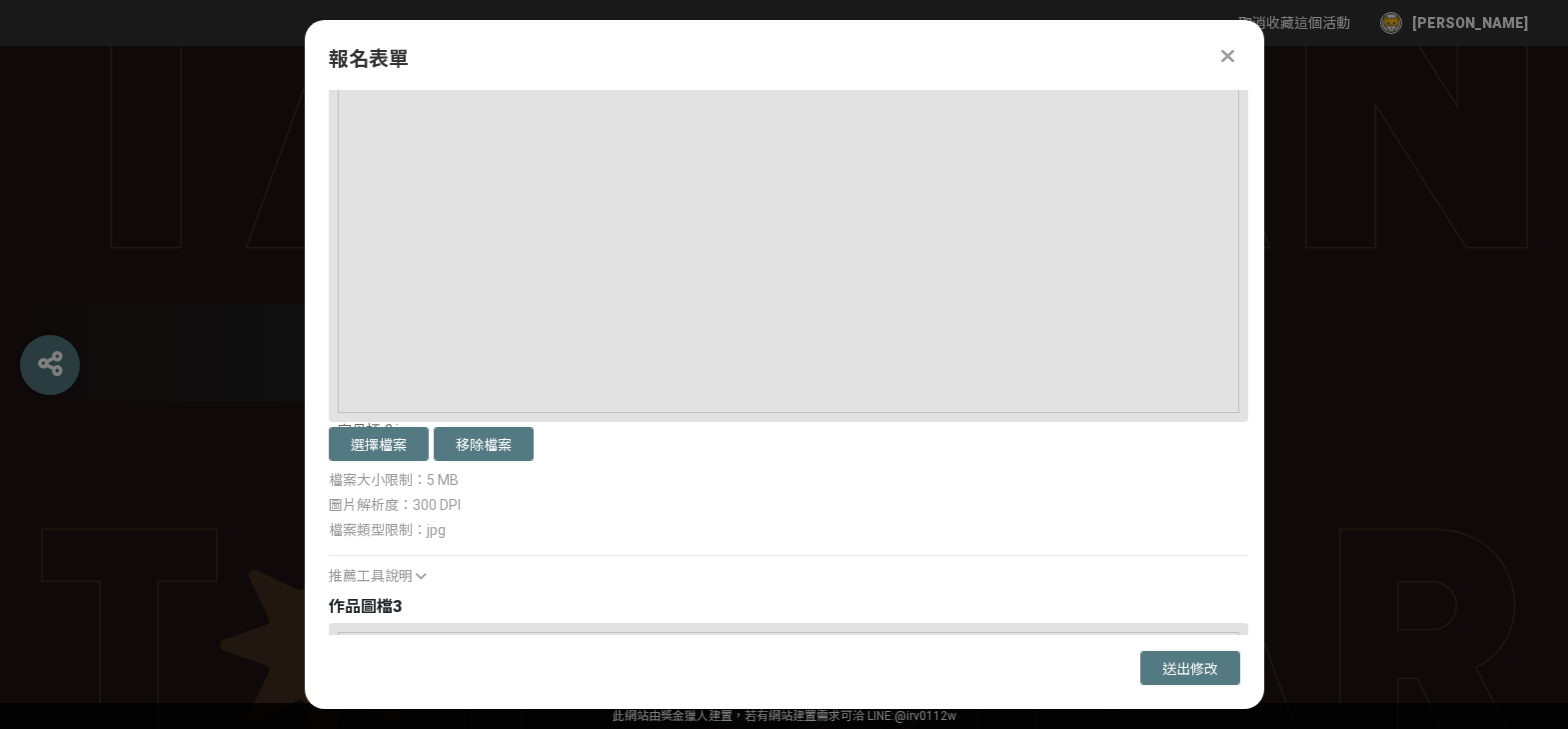 scroll, scrollTop: 3260, scrollLeft: 0, axis: vertical 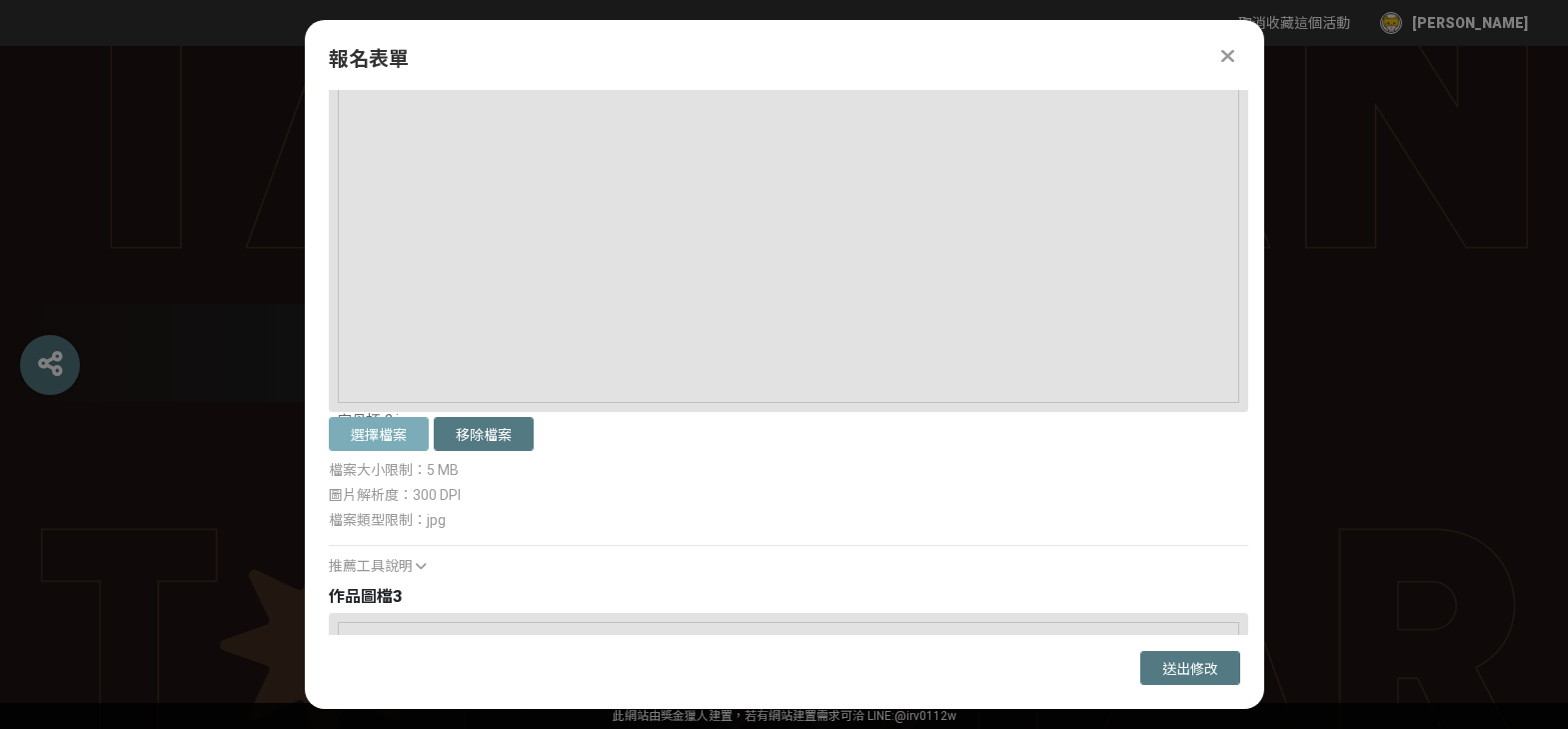 click on "選擇檔案" at bounding box center [379, 434] 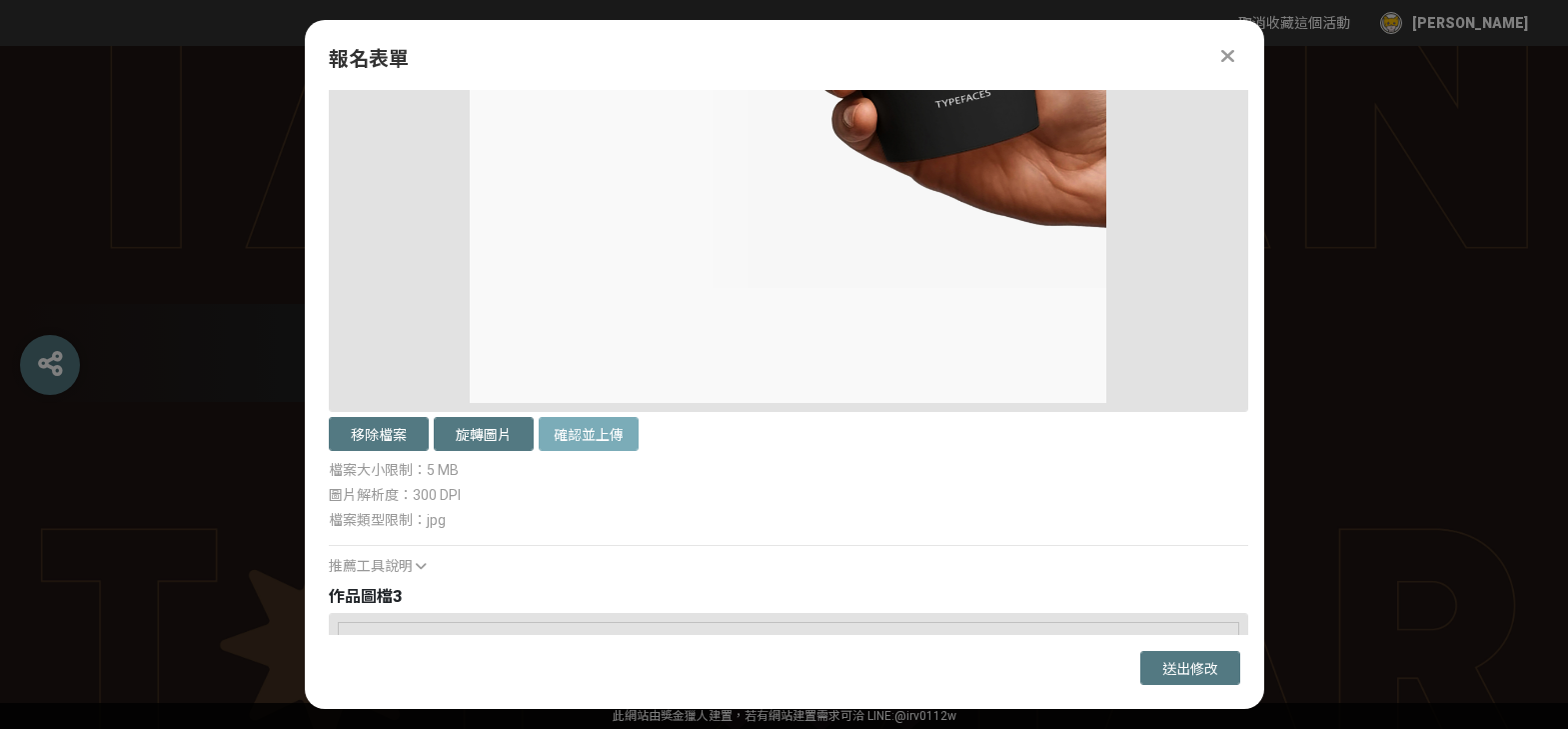 click on "確認並上傳" at bounding box center (589, 434) 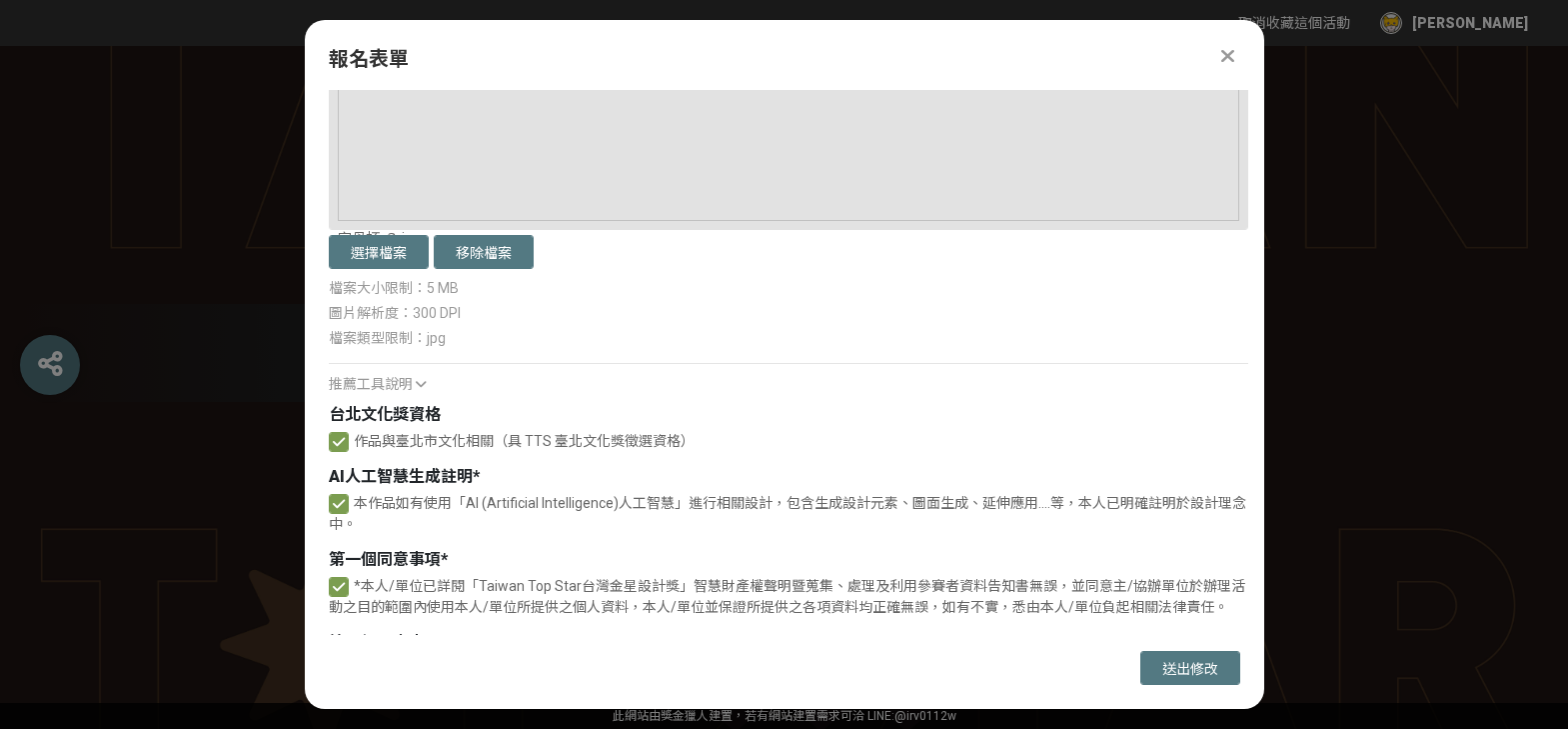 scroll, scrollTop: 4514, scrollLeft: 0, axis: vertical 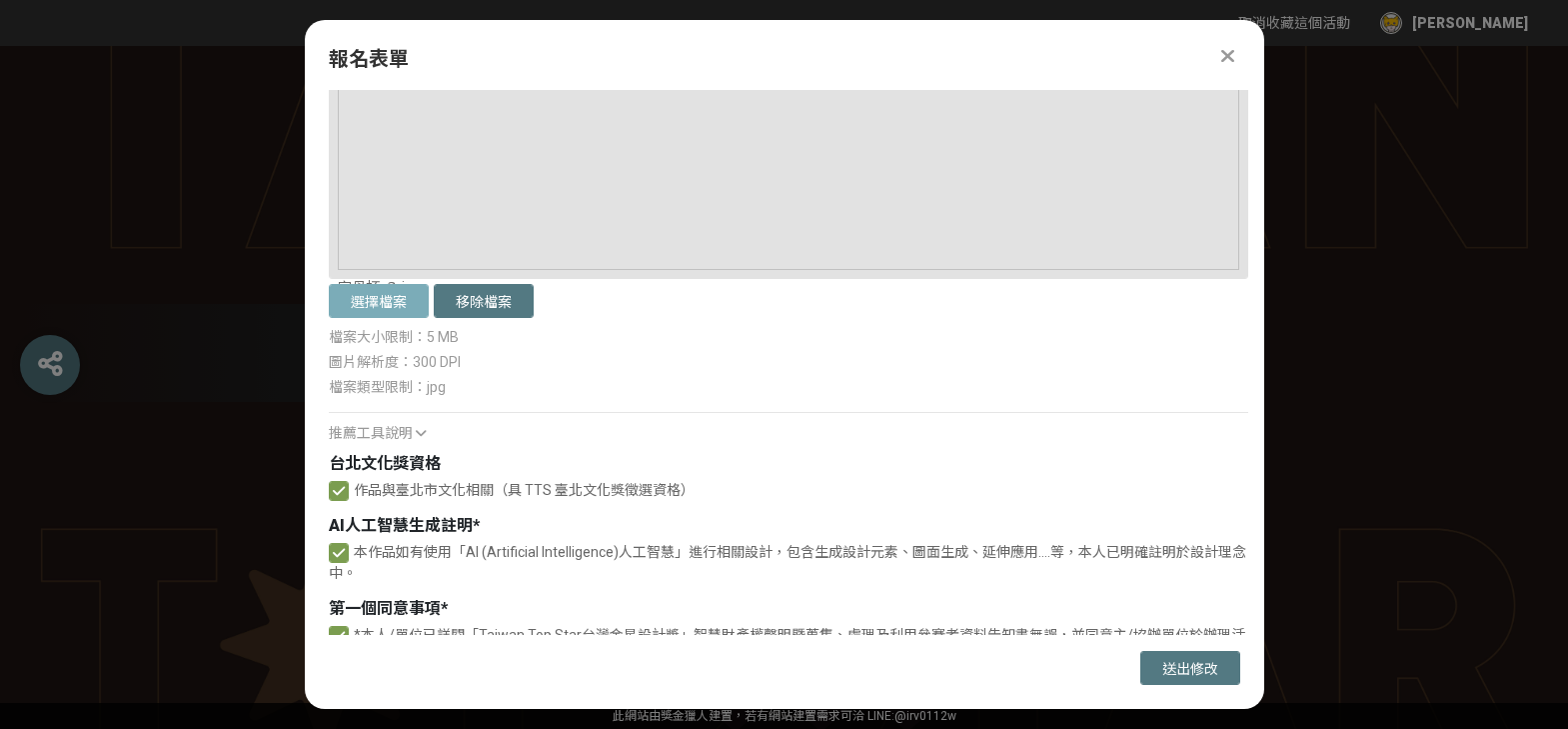 click on "選擇檔案" at bounding box center (379, 301) 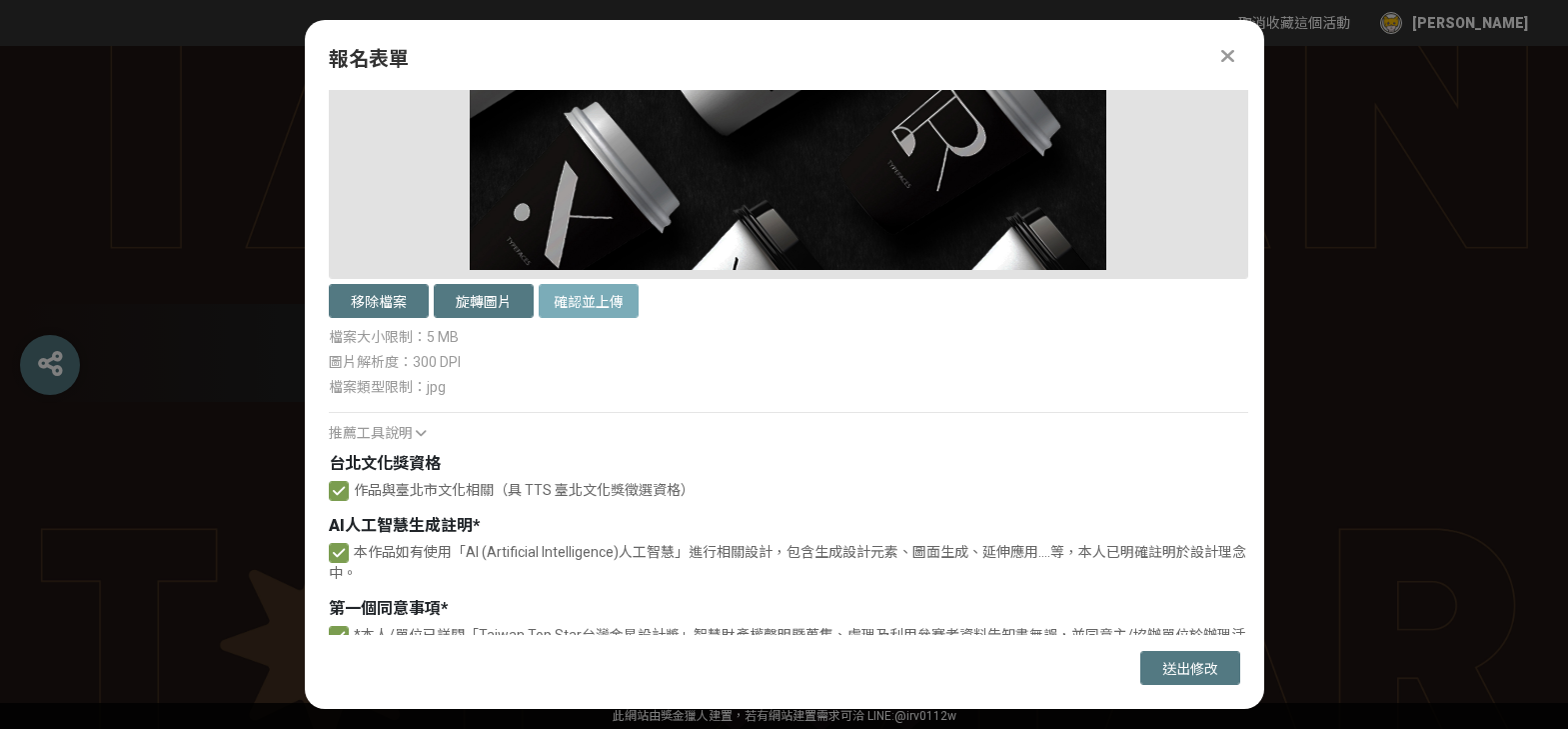 click on "確認並上傳" at bounding box center [589, 301] 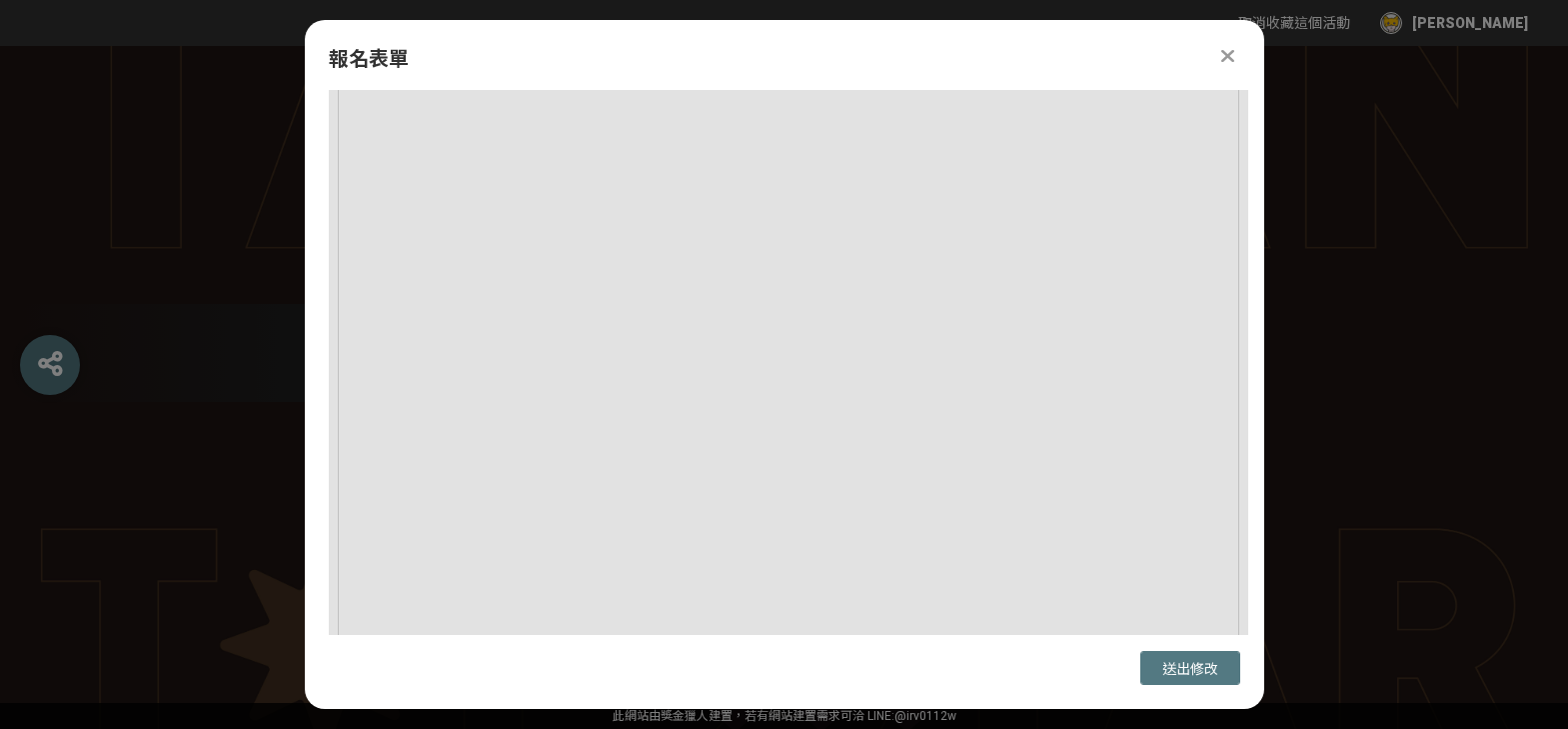 scroll, scrollTop: 1007, scrollLeft: 0, axis: vertical 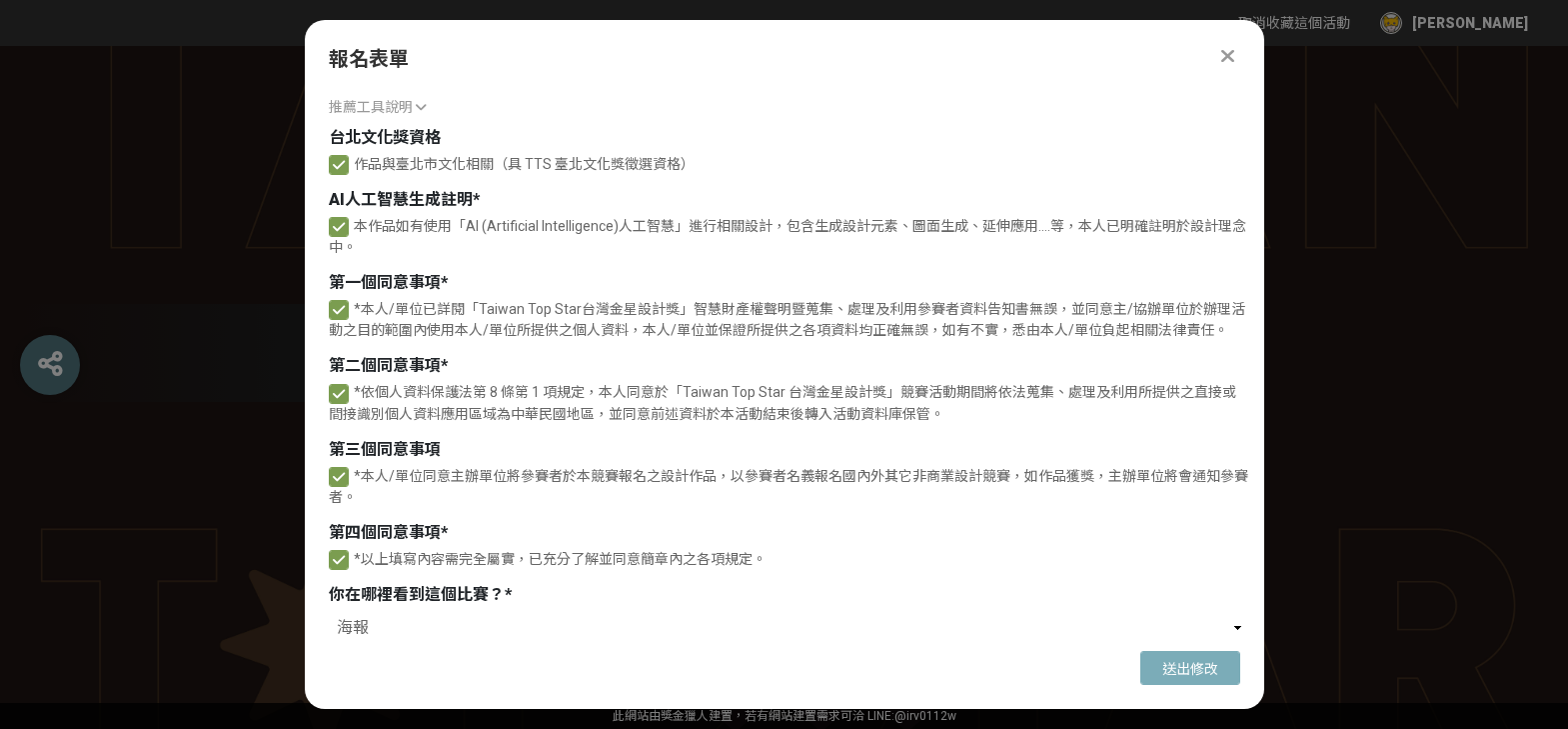 click on "送出修改" at bounding box center [1190, 669] 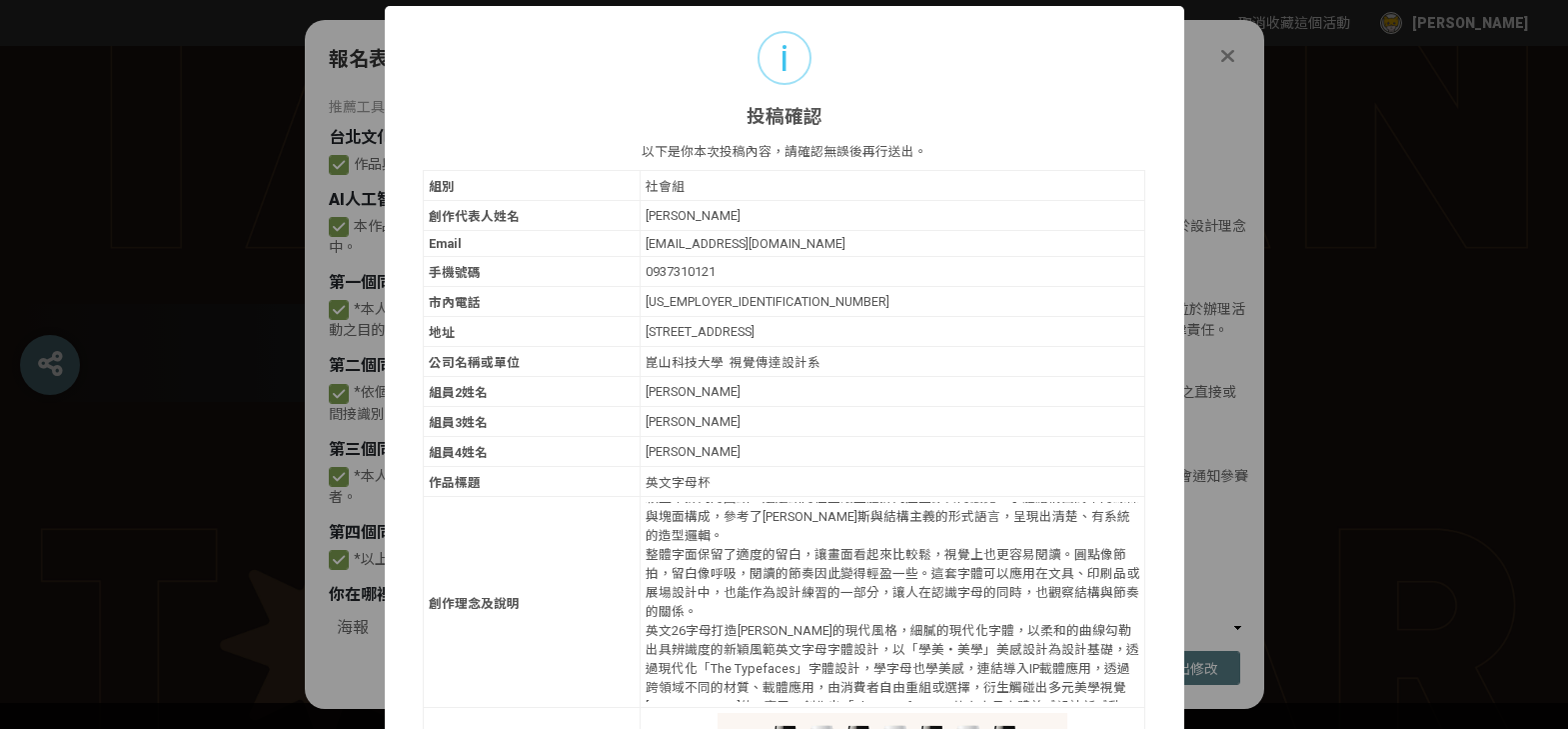 scroll, scrollTop: 66, scrollLeft: 0, axis: vertical 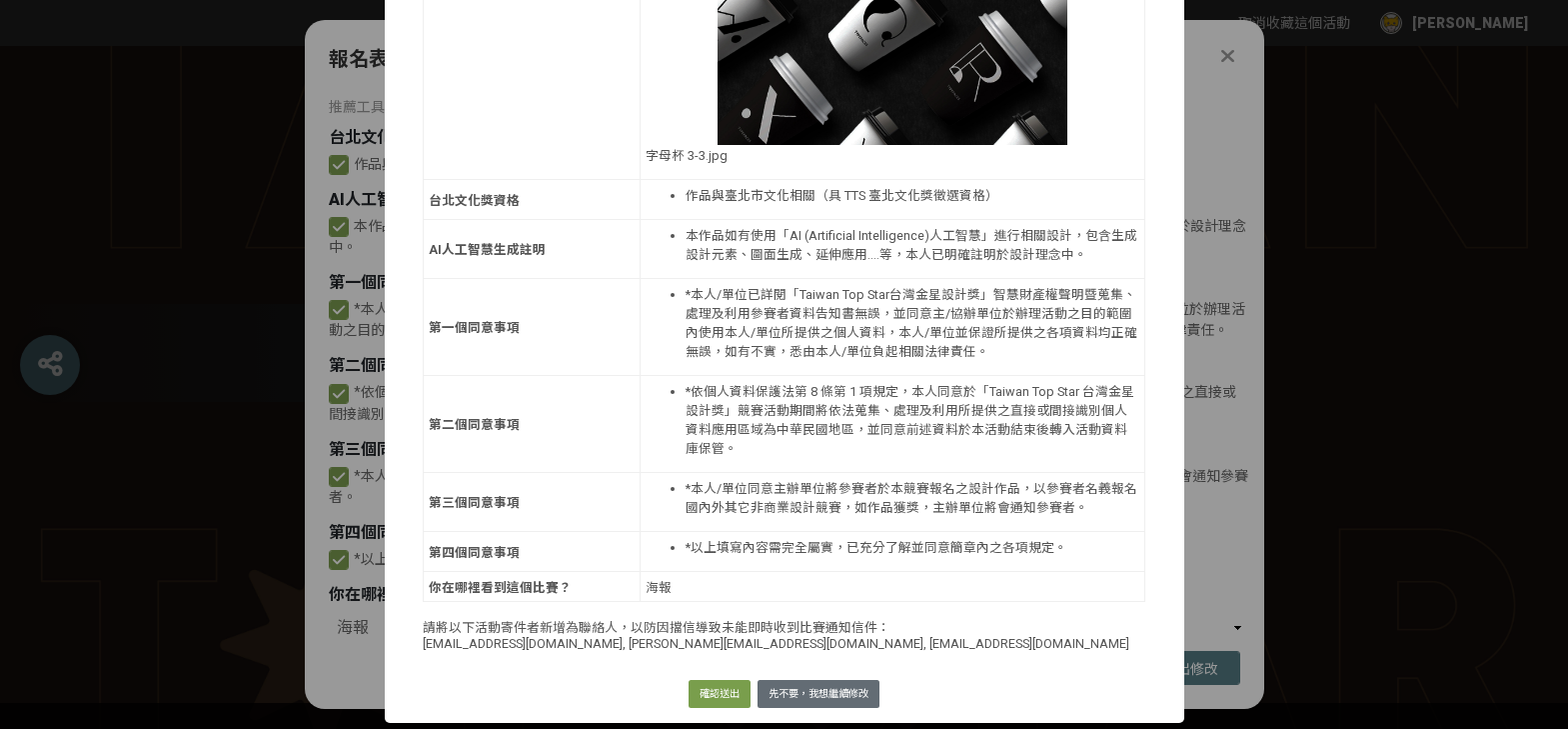 click on "先不要，我想繼續修改" at bounding box center (818, 694) 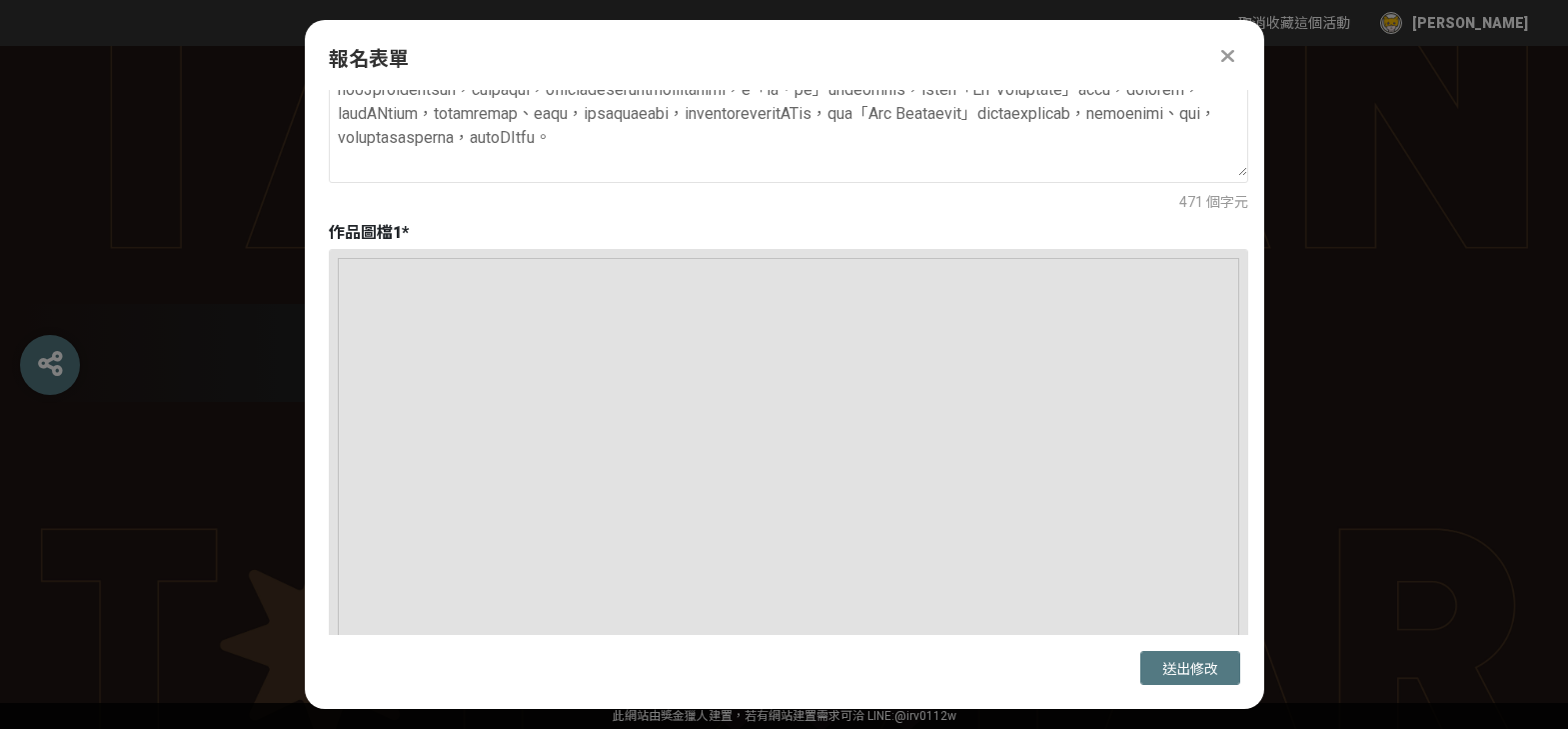 scroll, scrollTop: 1081, scrollLeft: 0, axis: vertical 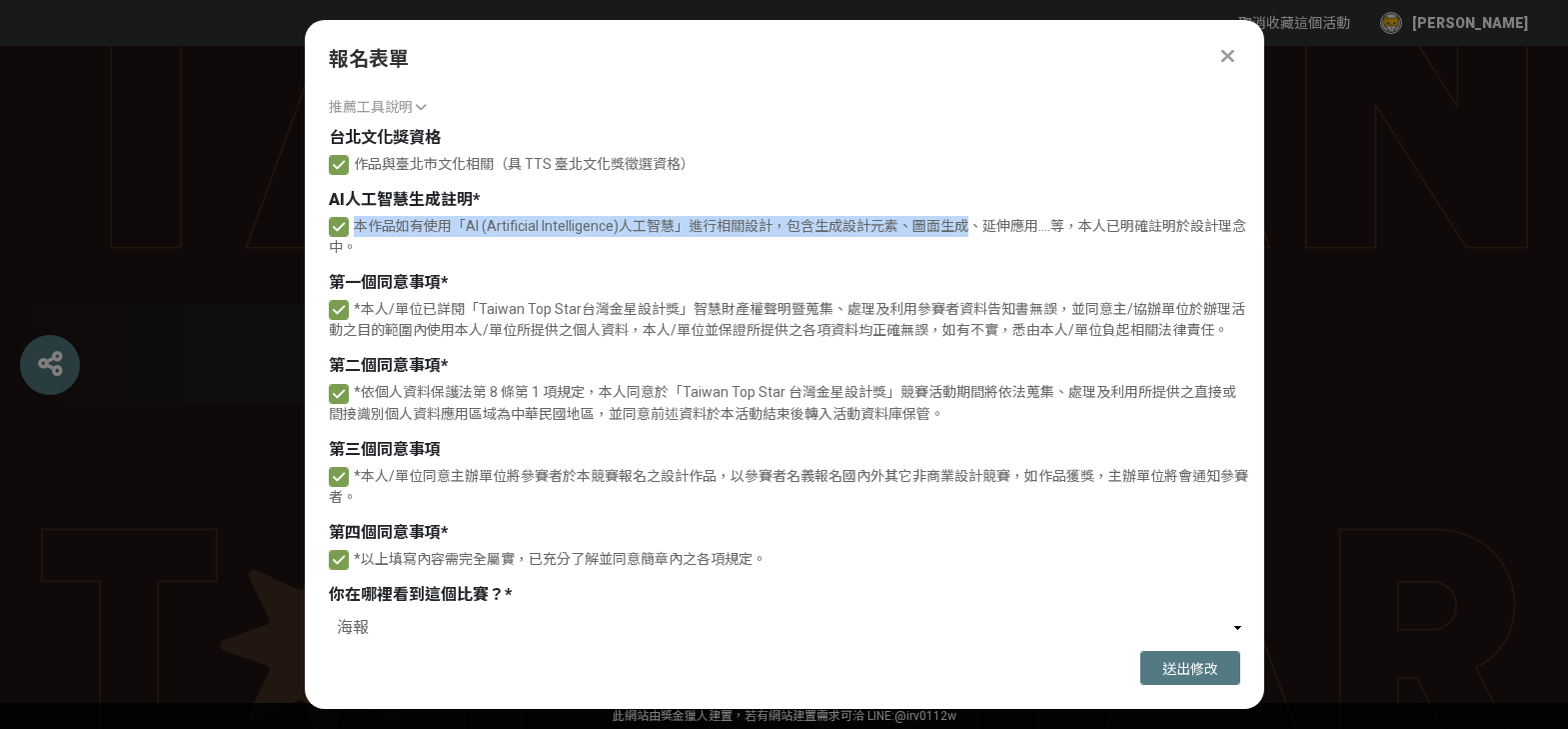 drag, startPoint x: 355, startPoint y: 212, endPoint x: 970, endPoint y: 201, distance: 615.0984 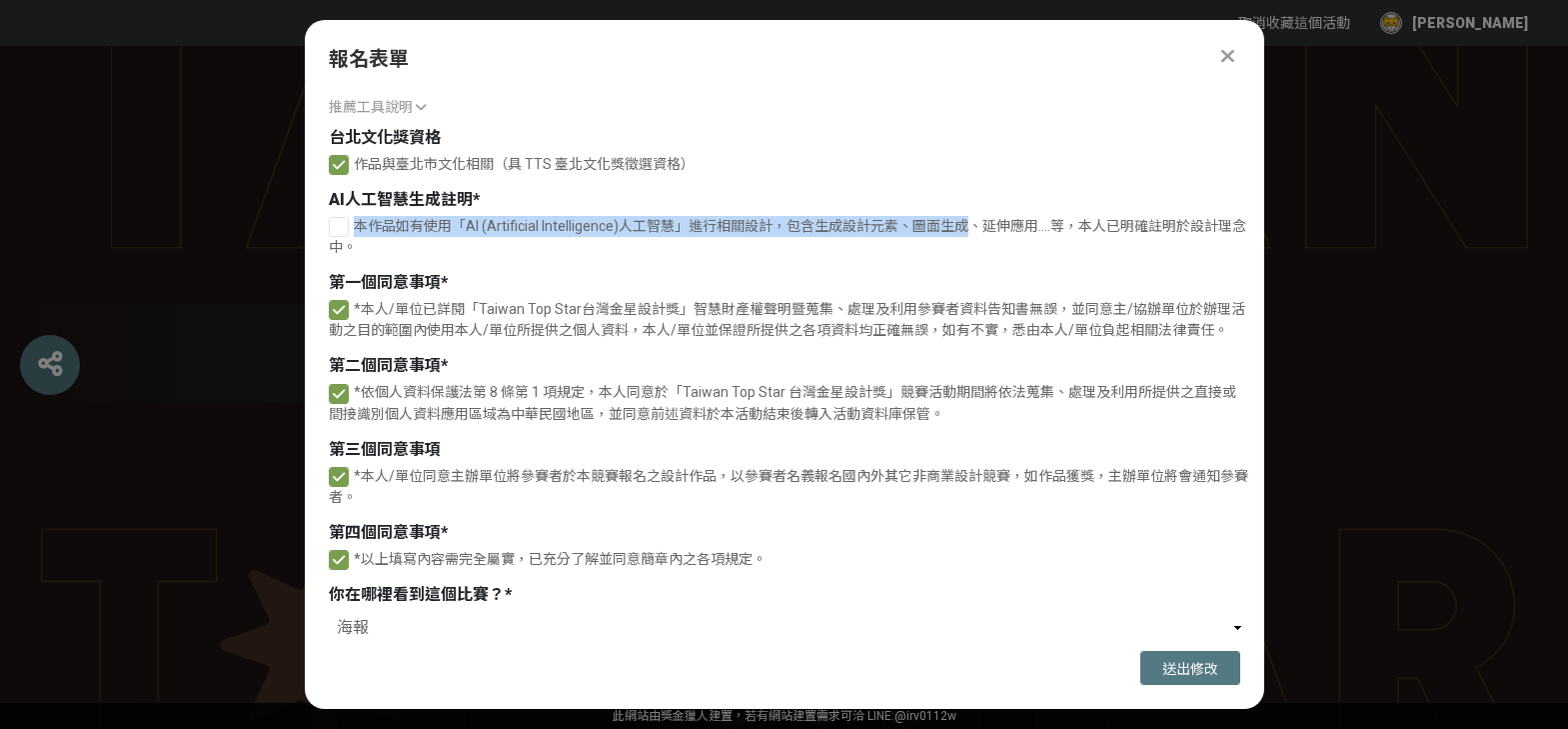 copy on "本作品如有使用「AI (Artificial Intelligence)人工智慧」進行相關設計，包含生成設計元素、圖面生成" 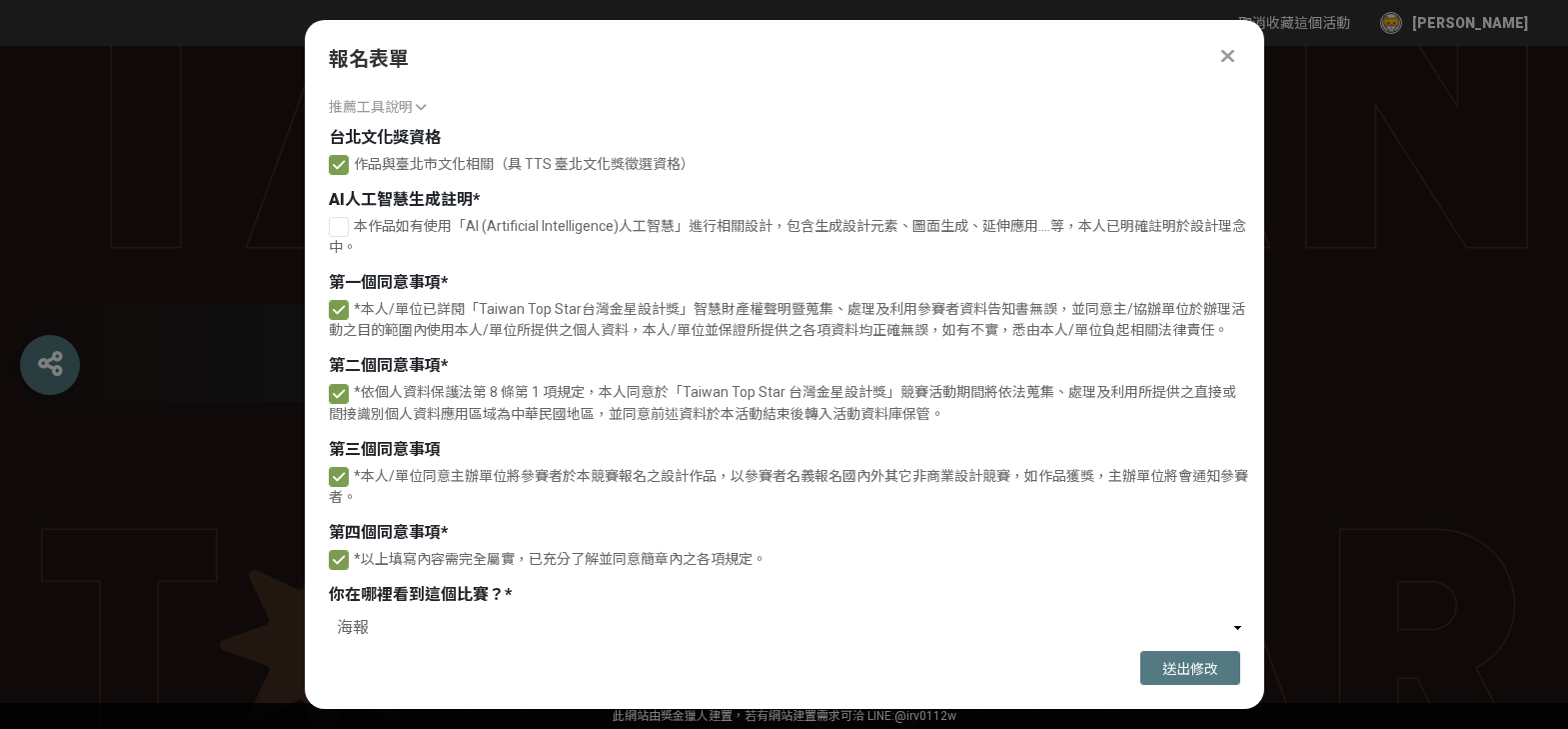 click on "組別 * 學生組 社會組 創作代表人姓名 * [PERSON_NAME] * [EMAIL_ADDRESS][DOMAIN_NAME] 文字格式：電子郵件 手機號碼 * 0937310121 文字格式：數字 市內電話 [PHONE_NUMBER] 地址 * [STREET_ADDRESS] 請輸入：郵遞區號 + 地址；此地址將作為日後寄送得獎證書與獎狀使用，請務必填寫有效的郵寄地址。 公司名稱或單位 * 崑山科技大學  視覺傳達設計系 公司單位若需增加客戶名稱，請在報名填寫時一同寫上，並用「/」符號隔開逐一填寫（若作品最終得獎，此順序視為證書上得獎作者順序）。 最大長度：15
字元 組員2姓名 [PERSON_NAME] 組員3姓名 [PERSON_NAME] 組員4姓名 [PERSON_NAME] 組員5姓名 組員6姓名 作品標題 * 英文字母杯 創作理念及說明 * 471 個字元 作品圖檔1 * 確認上傳 取消 旋轉圖片 移除檔案 字母杯3-1.jpg 字母杯3-1.jpg 選擇檔案 移除檔案 檔案大小限制：5 MB 圖片解析度：300 DPI 推薦工具說明" at bounding box center (784, 362) 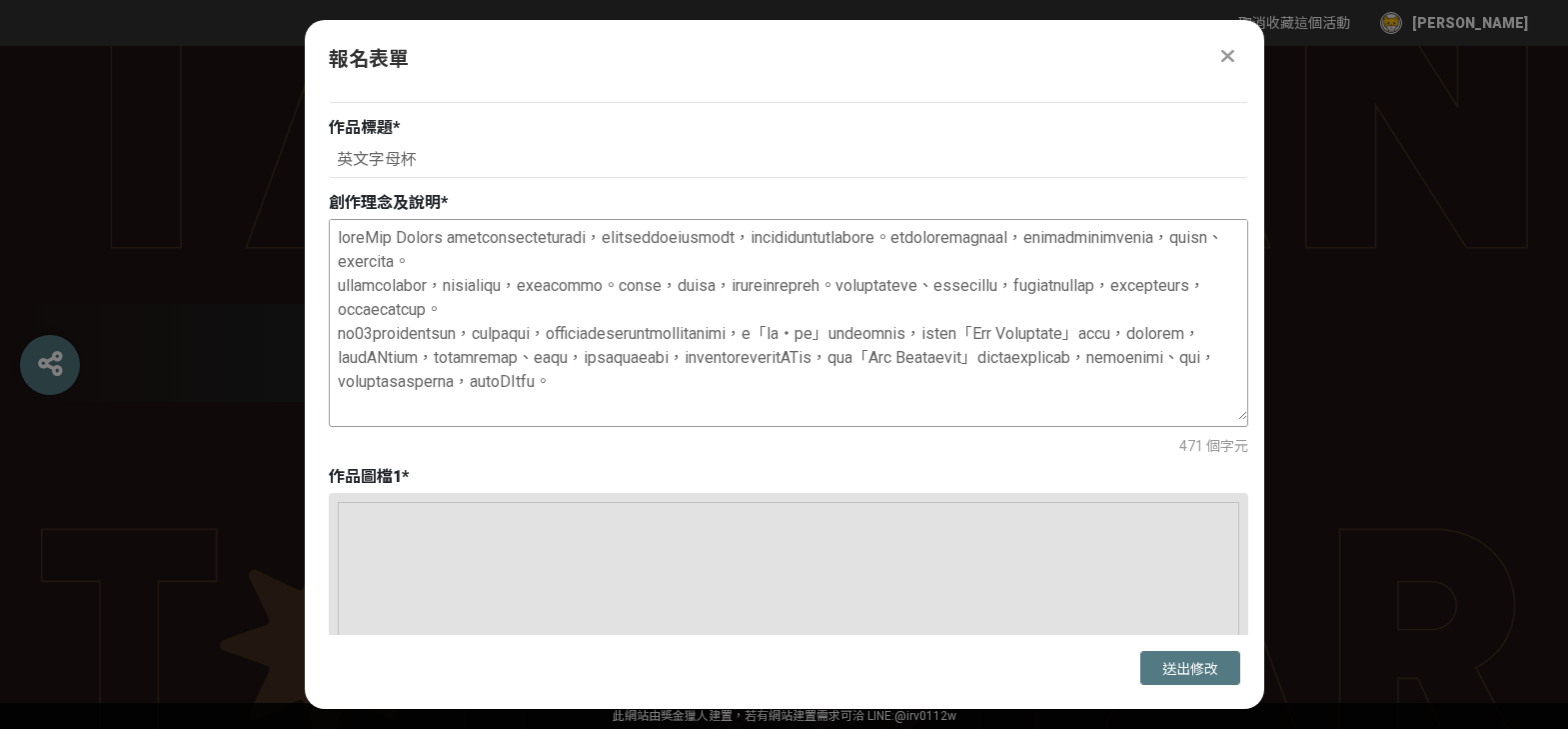 scroll, scrollTop: 1087, scrollLeft: 0, axis: vertical 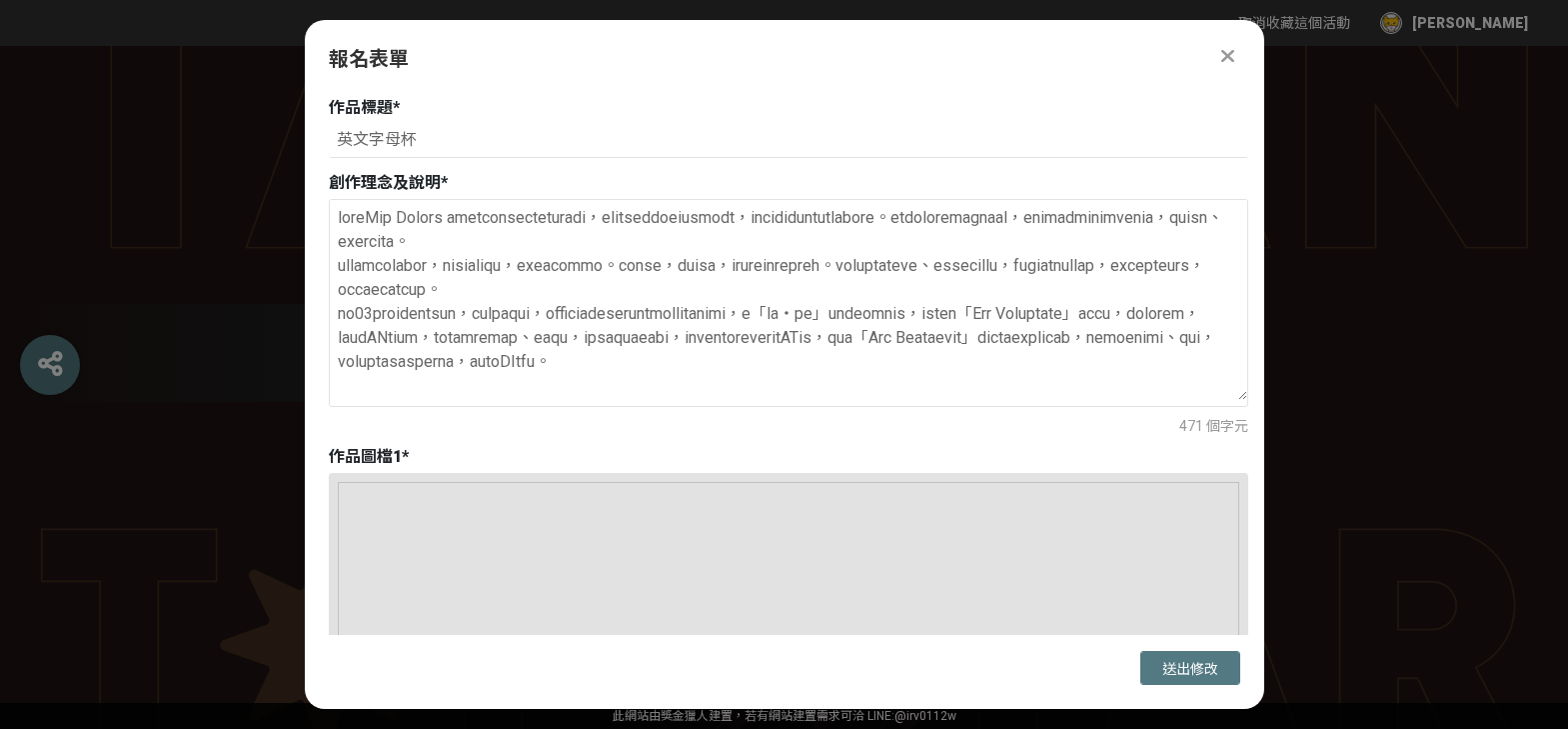 drag, startPoint x: 725, startPoint y: 315, endPoint x: 798, endPoint y: 463, distance: 165.02424 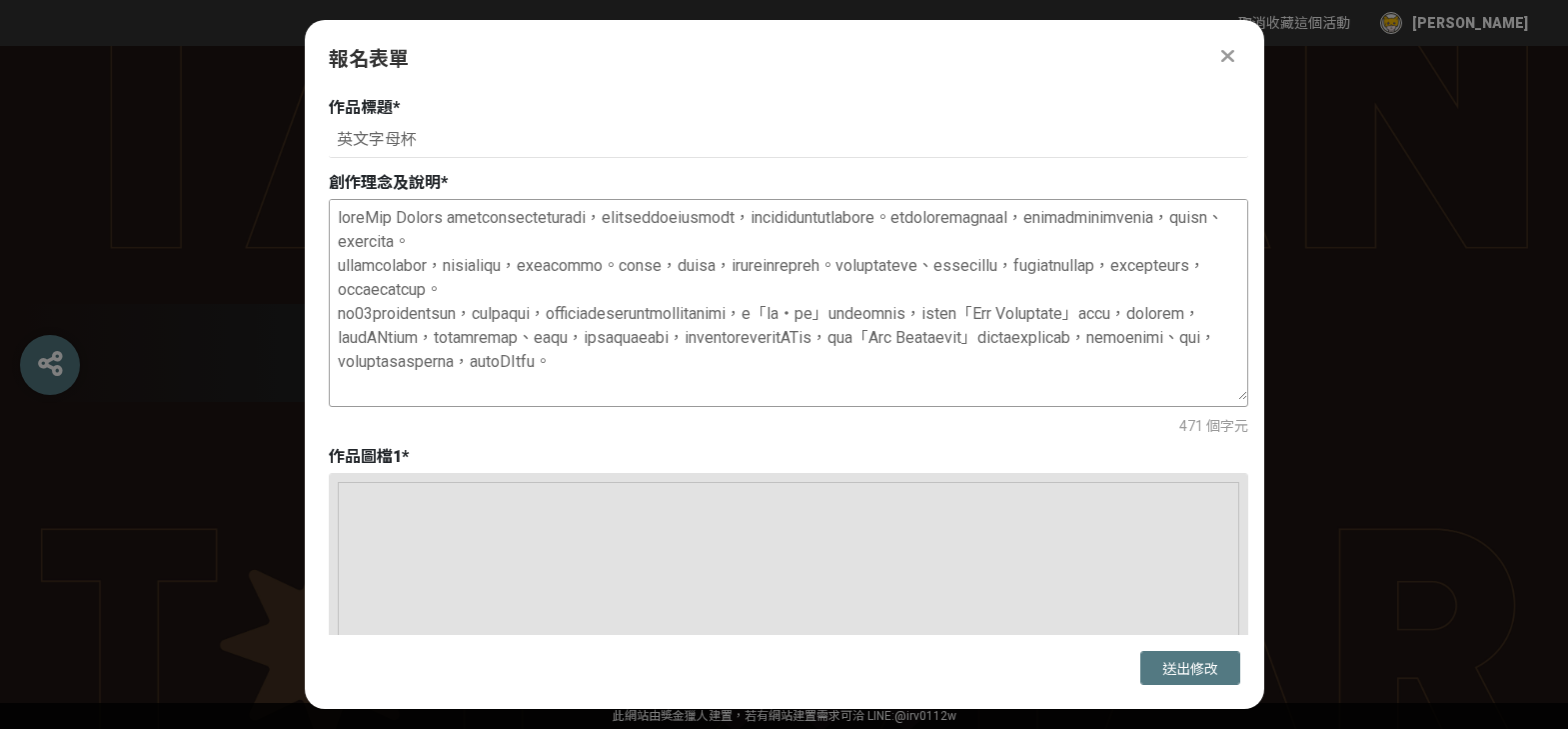 click at bounding box center (788, 300) 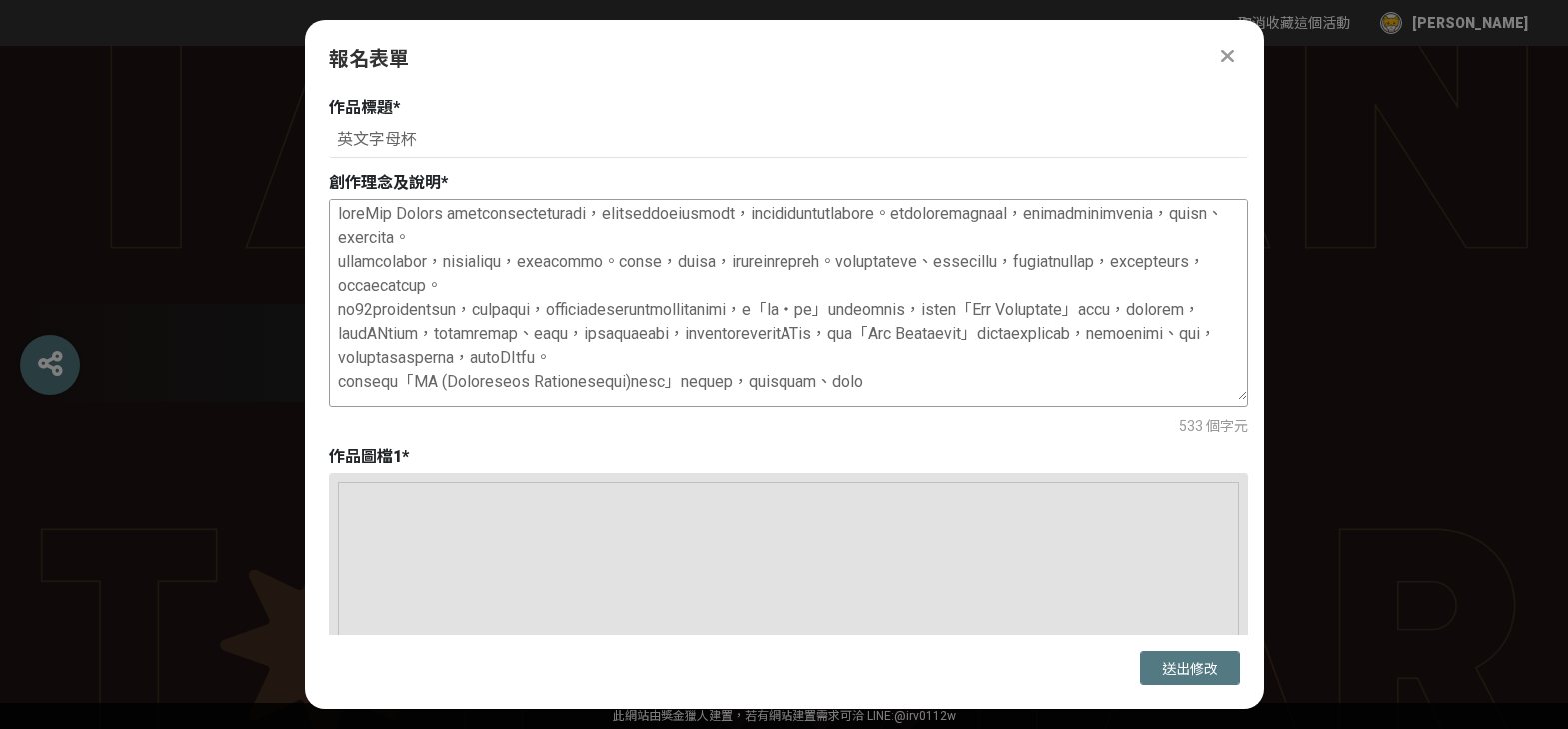 drag, startPoint x: 381, startPoint y: 391, endPoint x: 400, endPoint y: 390, distance: 19.026298 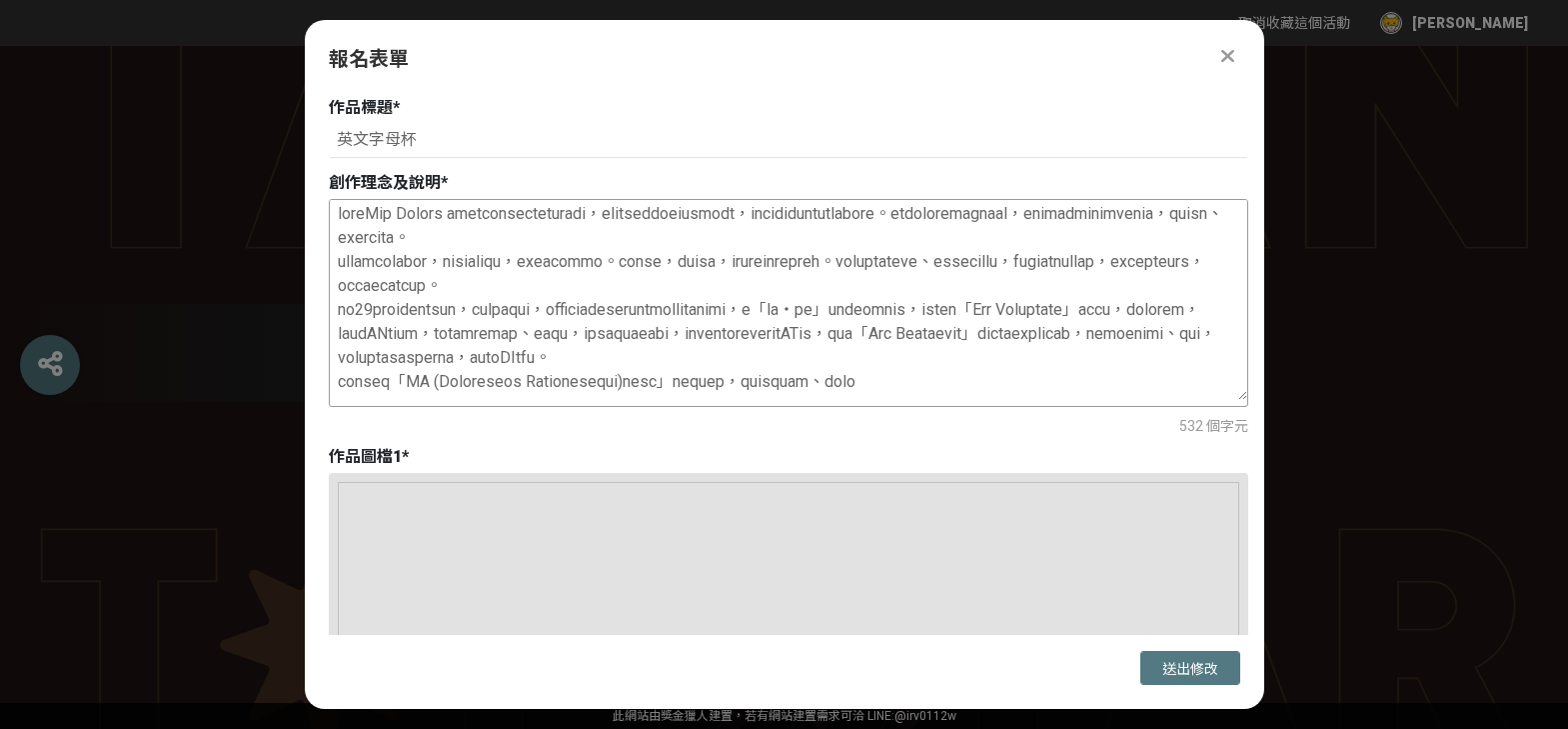 drag, startPoint x: 740, startPoint y: 390, endPoint x: 956, endPoint y: 389, distance: 216.0023 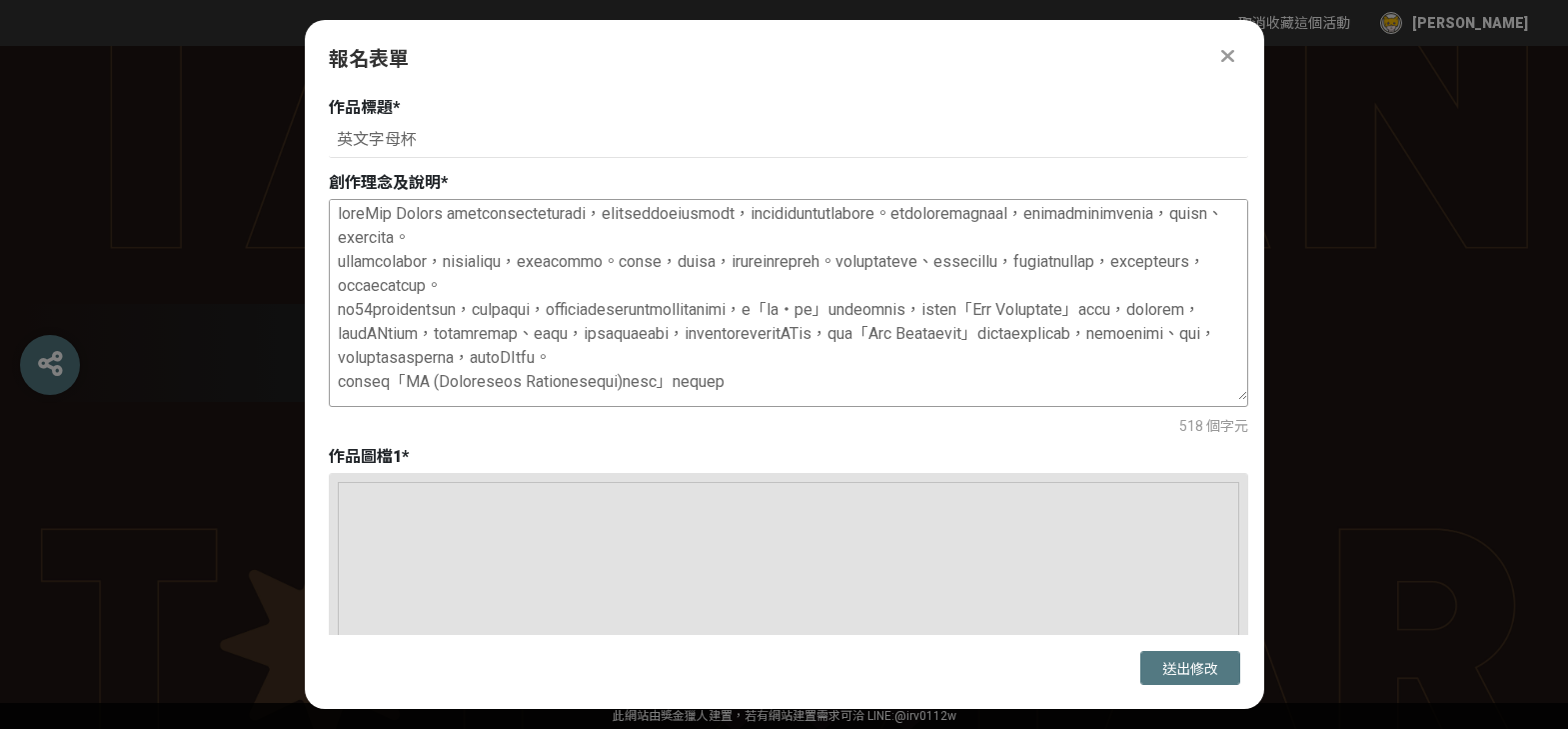 click at bounding box center [788, 300] 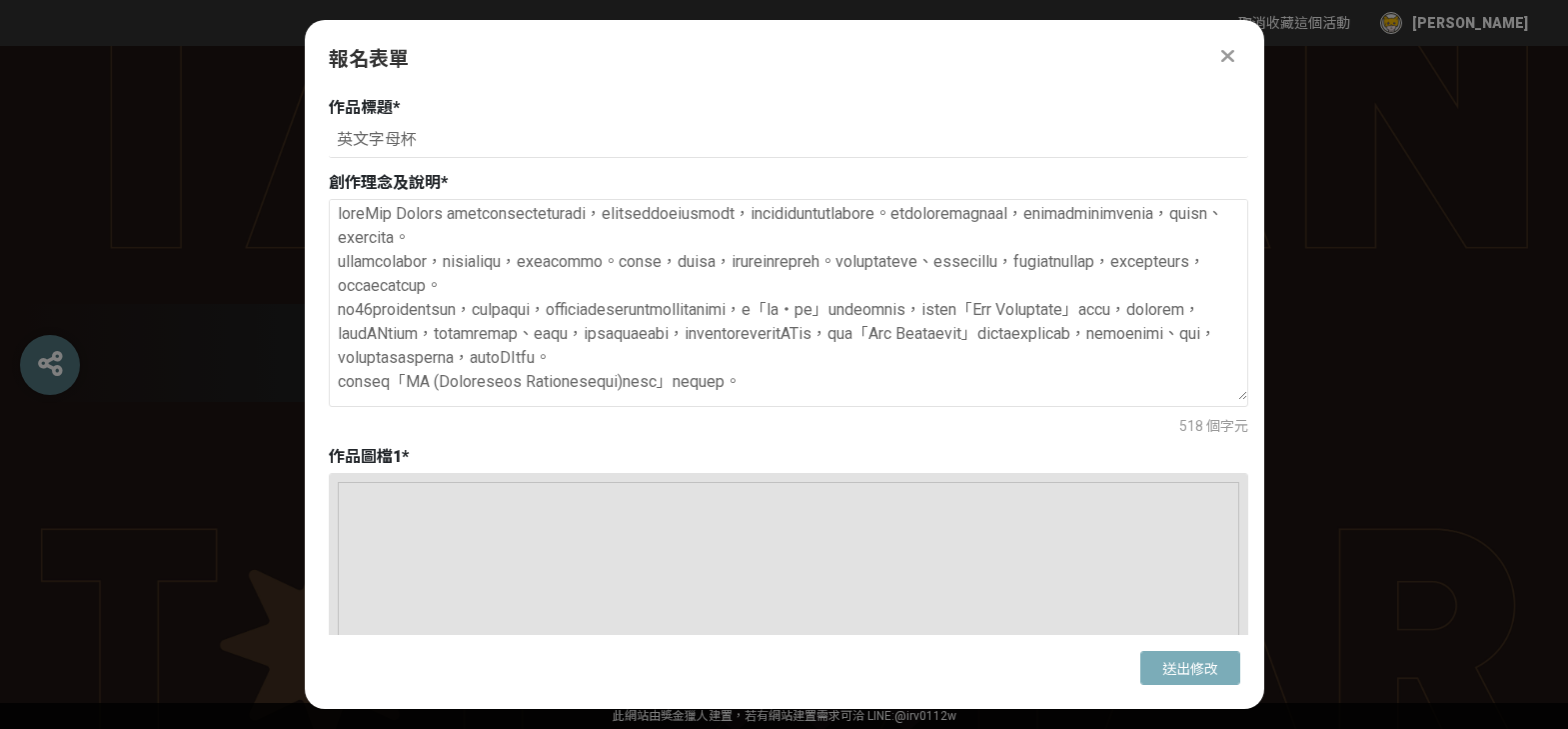 type on "loreMip Dolors ametconsecteturadi，elitseddoeiusmodt，incididuntutlabore。etdoloremagnaal，enimadminimvenia，quisn、exercita。
ullamcolabor，nisialiqu，exeacommo。conse，duisa，irureinrepreh。voluptateve、essecillu，fugiatnullap，excepteurs，occaecatcup。
no46proidentsun，culpaqui，officiadeseruntmollitanimi，e「la‧pe」undeomnis，isten「Err Voluptate」accu，dolorem，laudANtium，totamremap、eaqu，ipsaquaeabi，inventoreveritATis，qua「Arc Beataevit」dictaexplicab，nemoenimi、qui，voluptasasperna，autoDItfu。
conseq「MA (Doloreseos Rationesequi)nesc」nequep。..." 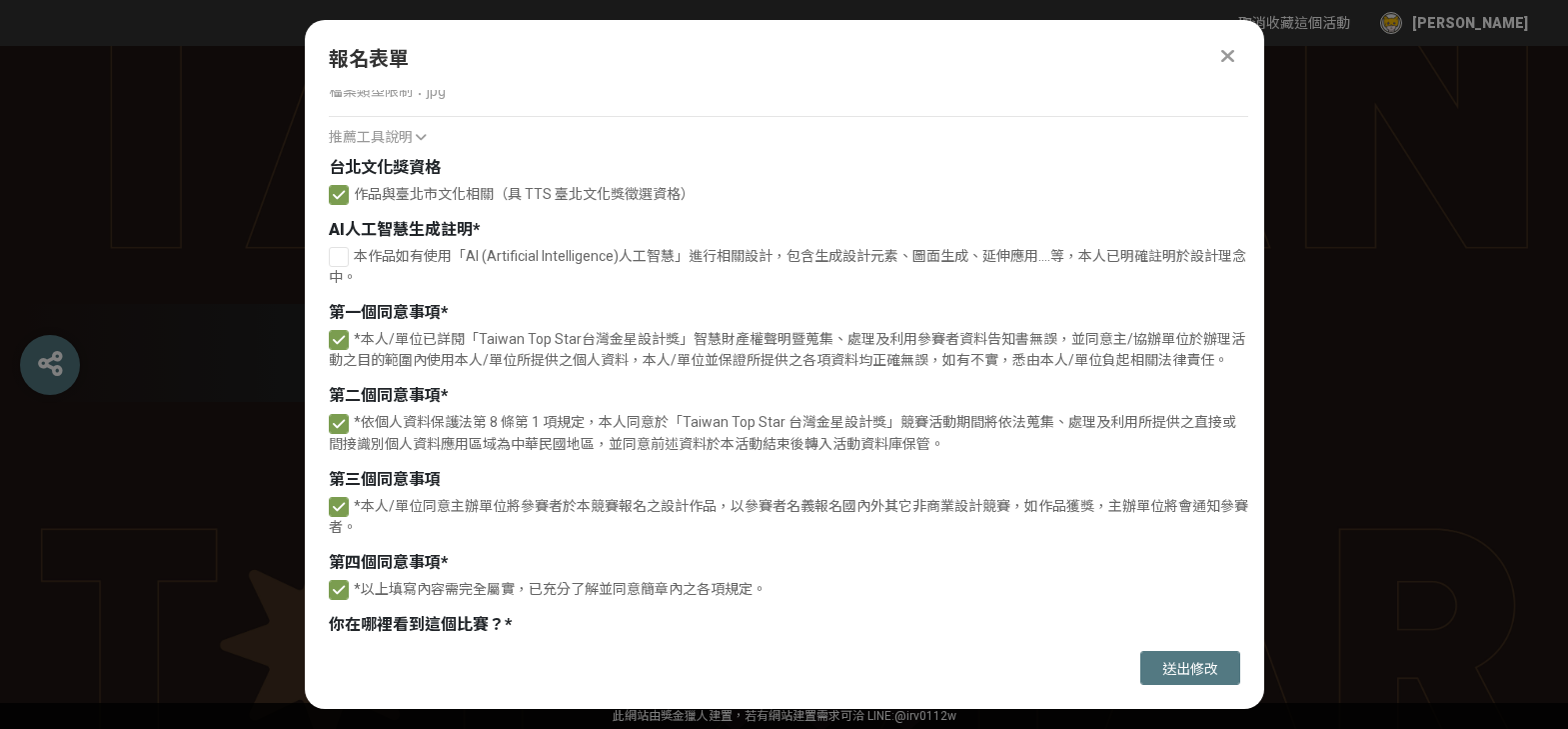scroll, scrollTop: 4840, scrollLeft: 0, axis: vertical 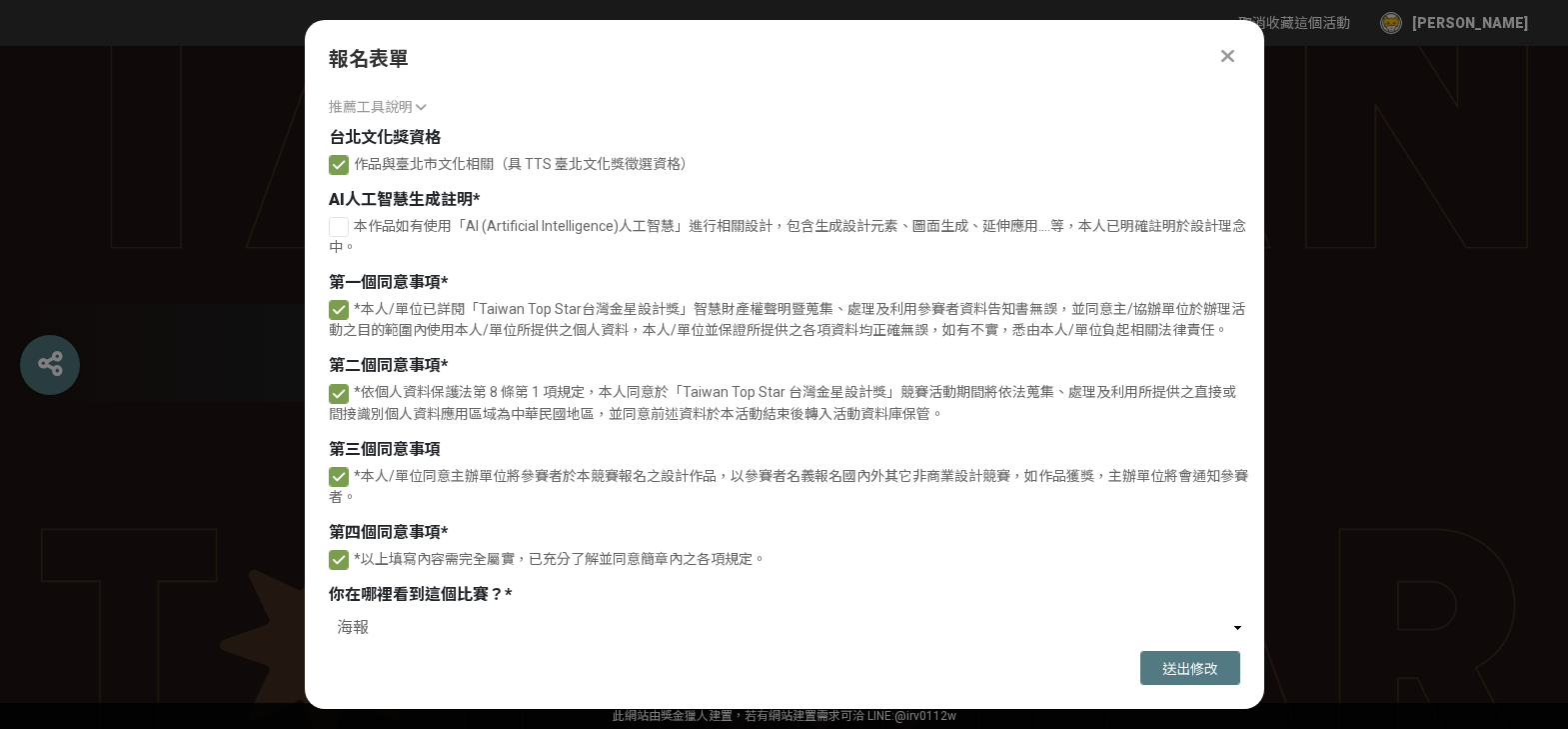 click on "組別 * 學生組 社會組 創作代表人姓名 * [PERSON_NAME] * [EMAIL_ADDRESS][DOMAIN_NAME] 文字格式：電子郵件 手機號碼 * 0937310121 文字格式：數字 市內電話 [PHONE_NUMBER] 地址 * [STREET_ADDRESS] 請輸入：郵遞區號 + 地址；此地址將作為日後寄送得獎證書與獎狀使用，請務必填寫有效的郵寄地址。 公司名稱或單位 * 崑山科技大學  視覺傳達設計系 公司單位若需增加客戶名稱，請在報名填寫時一同寫上，並用「/」符號隔開逐一填寫（若作品最終得獎，此順序視為證書上得獎作者順序）。 最大長度：15
字元 組員2姓名 [PERSON_NAME] 組員3姓名 [PERSON_NAME] 組員4姓名 [PERSON_NAME] 組員5姓名 組員6姓名 作品標題 * 英文字母杯 創作理念及說明 * 519 個字元 作品圖檔1 * 確認上傳 取消 旋轉圖片 移除檔案 字母杯3-1.jpg 字母杯3-1.jpg 選擇檔案 移除檔案 檔案大小限制：5 MB 圖片解析度：300 DPI 推薦工具說明" at bounding box center [784, 362] 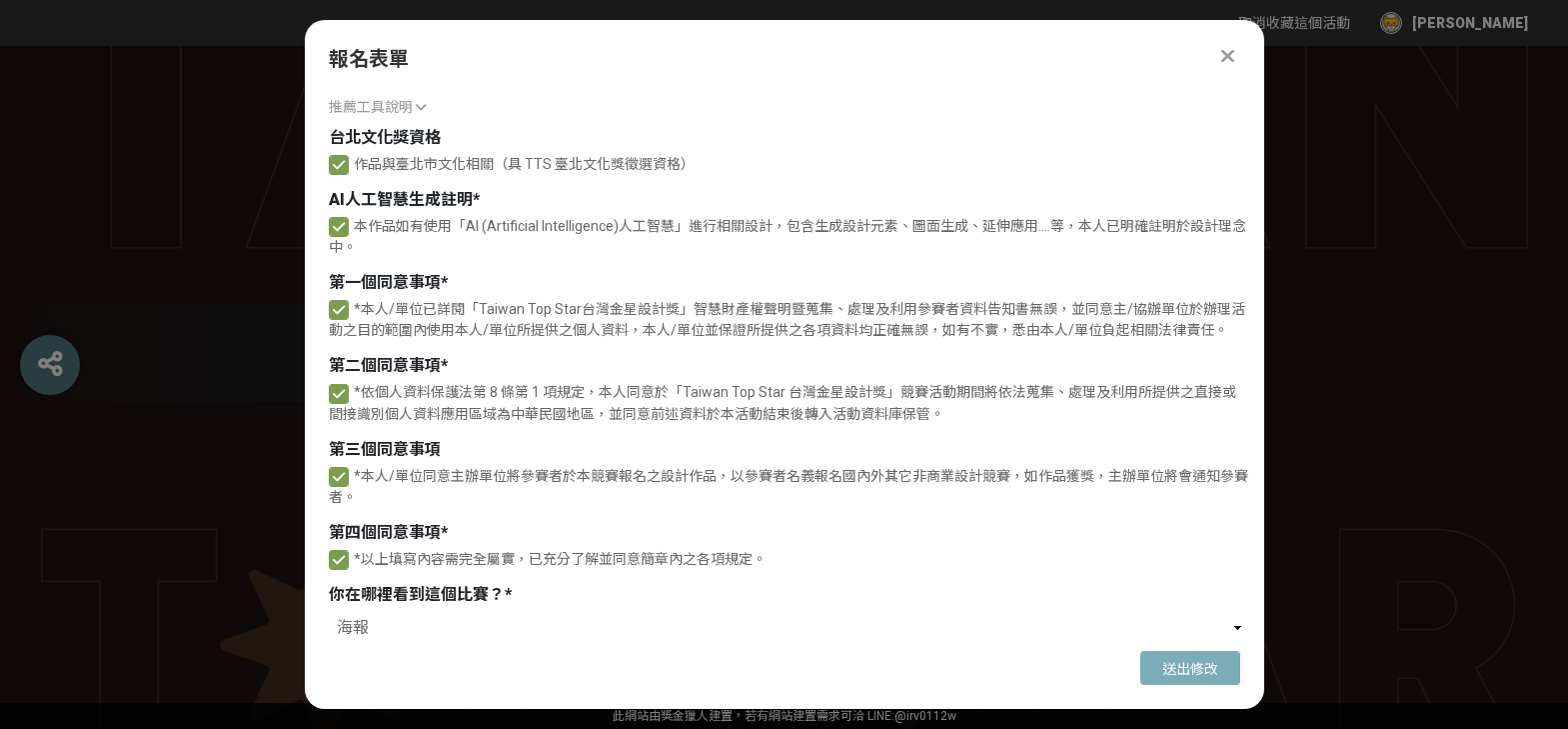 click on "送出修改" at bounding box center [1190, 668] 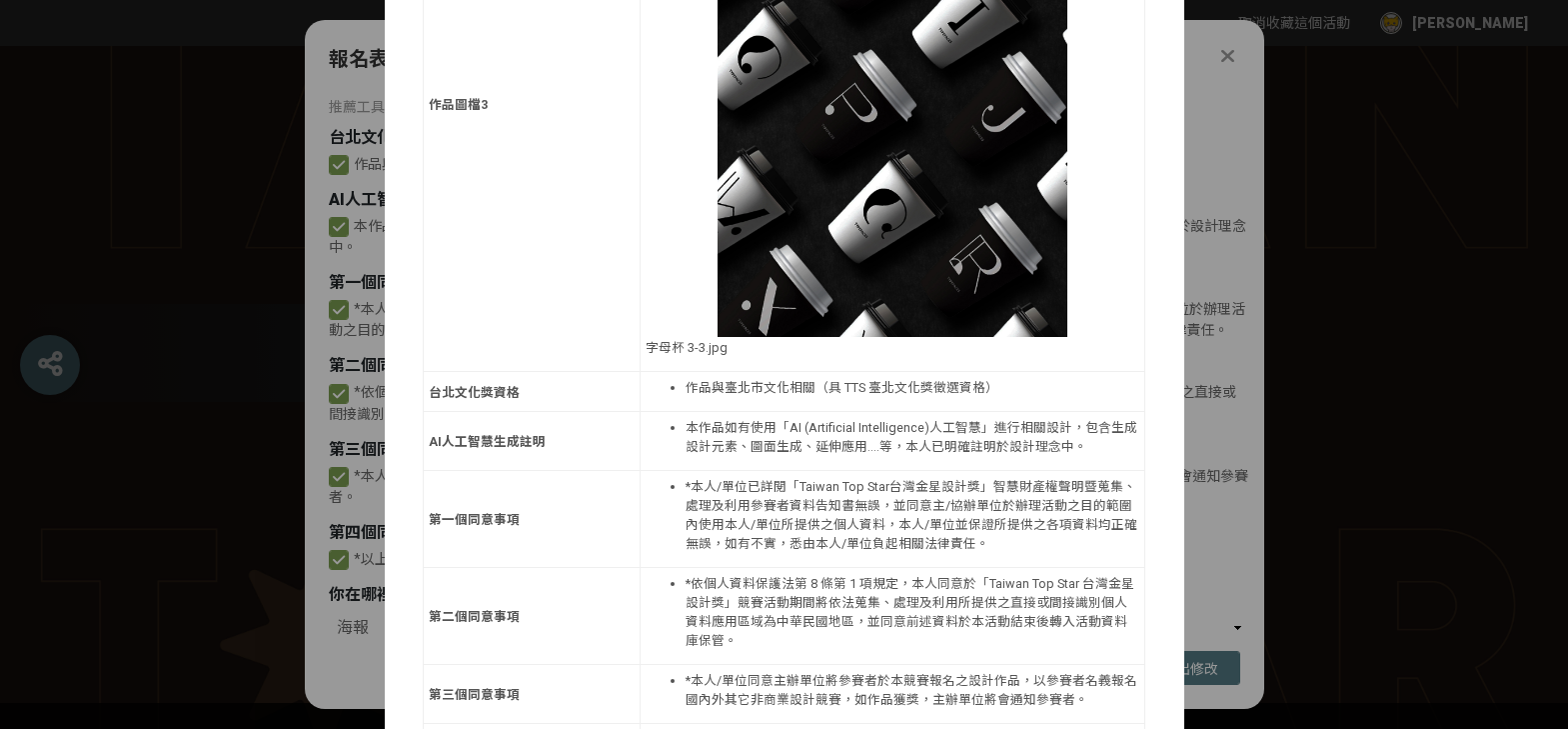scroll, scrollTop: 1949, scrollLeft: 0, axis: vertical 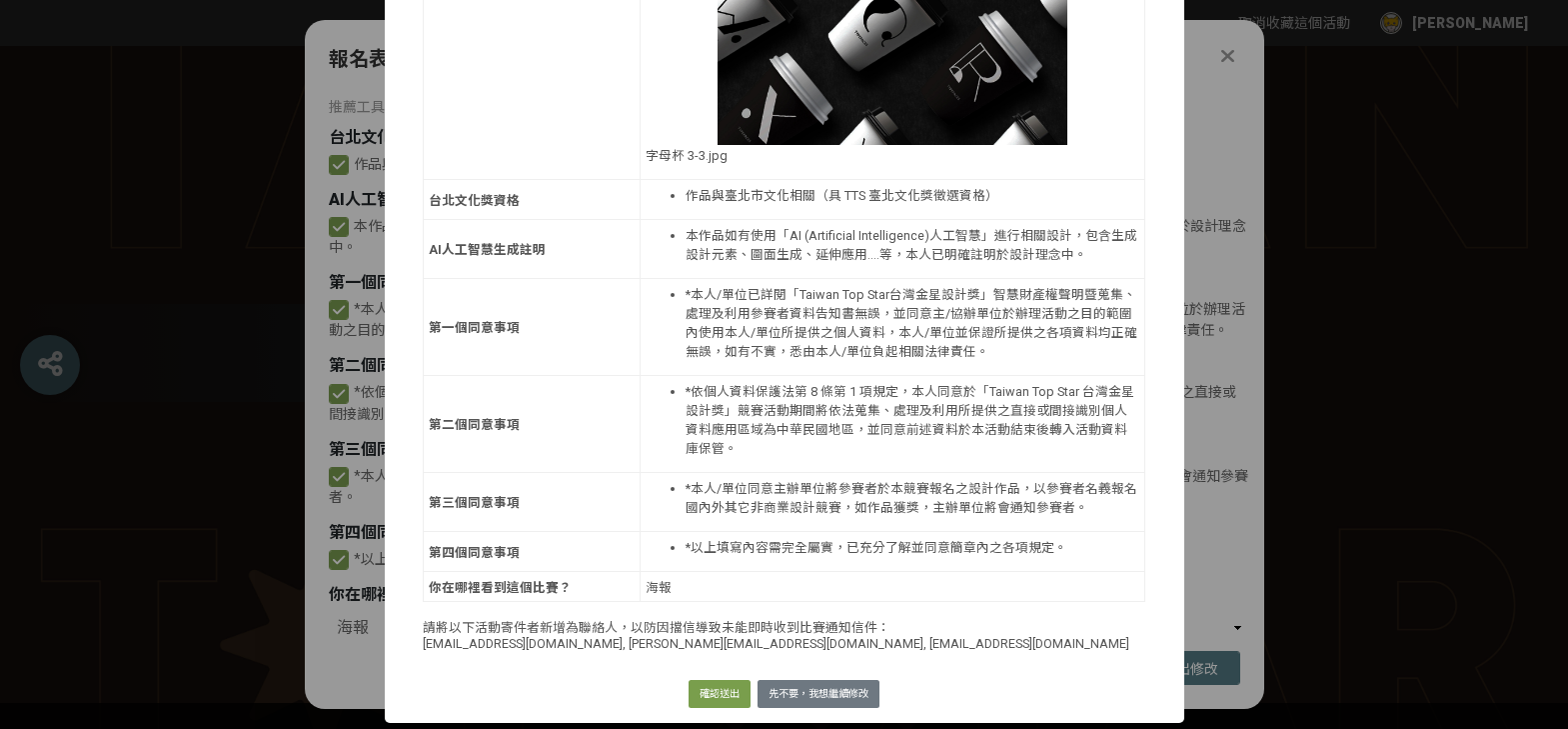 drag, startPoint x: 1153, startPoint y: 204, endPoint x: 1175, endPoint y: 761, distance: 557.4343 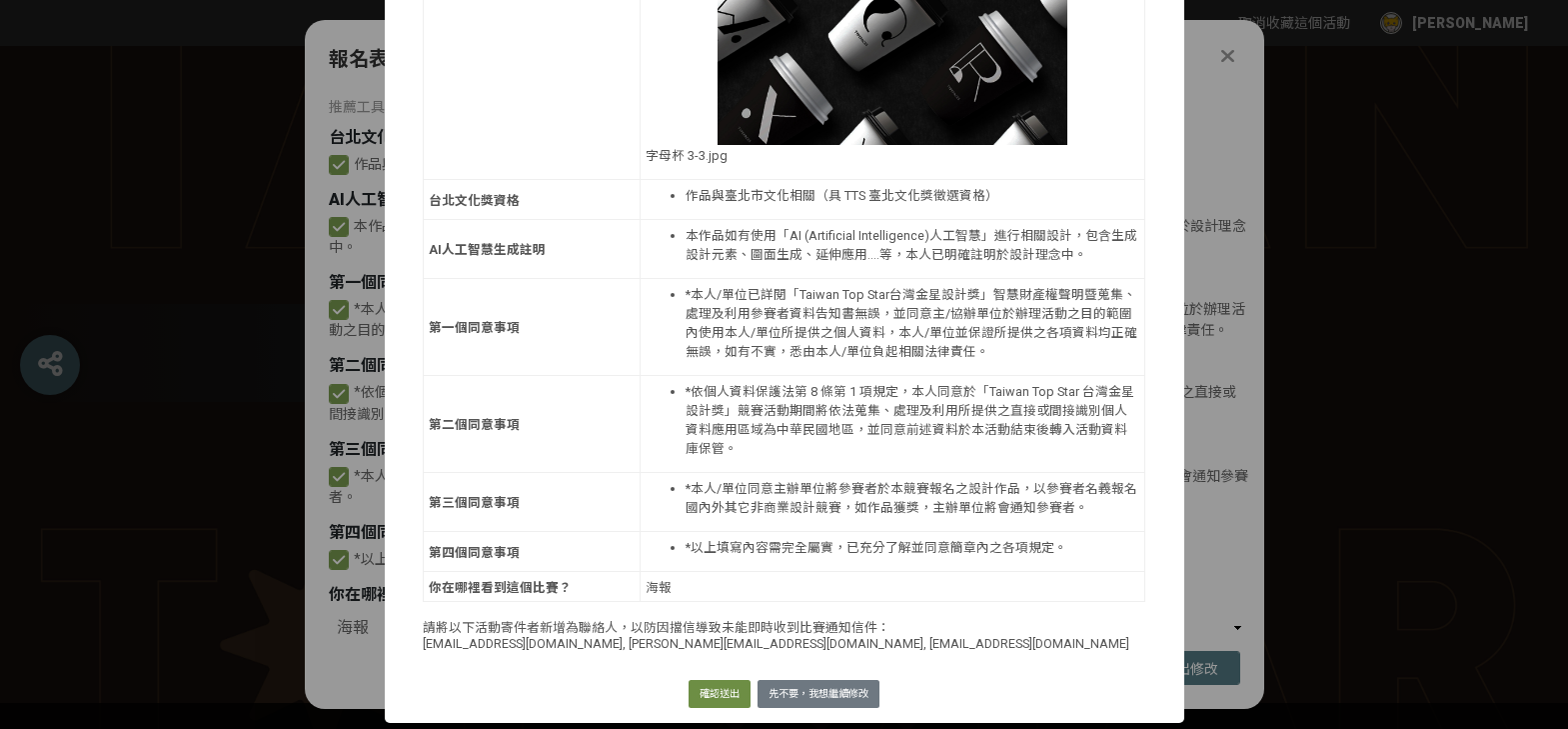 click on "確認送出" at bounding box center [720, 694] 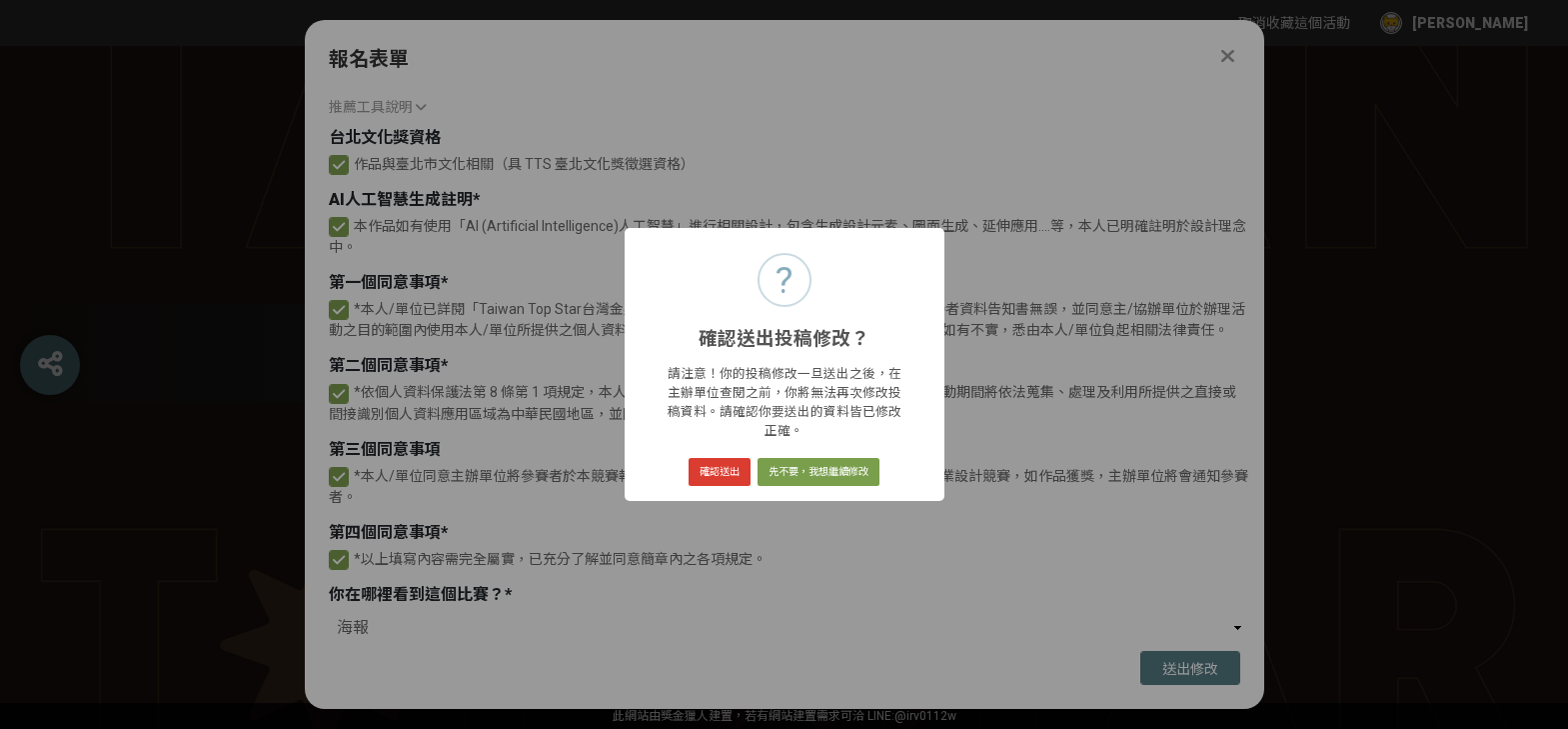 click on "確認送出" at bounding box center (720, 472) 